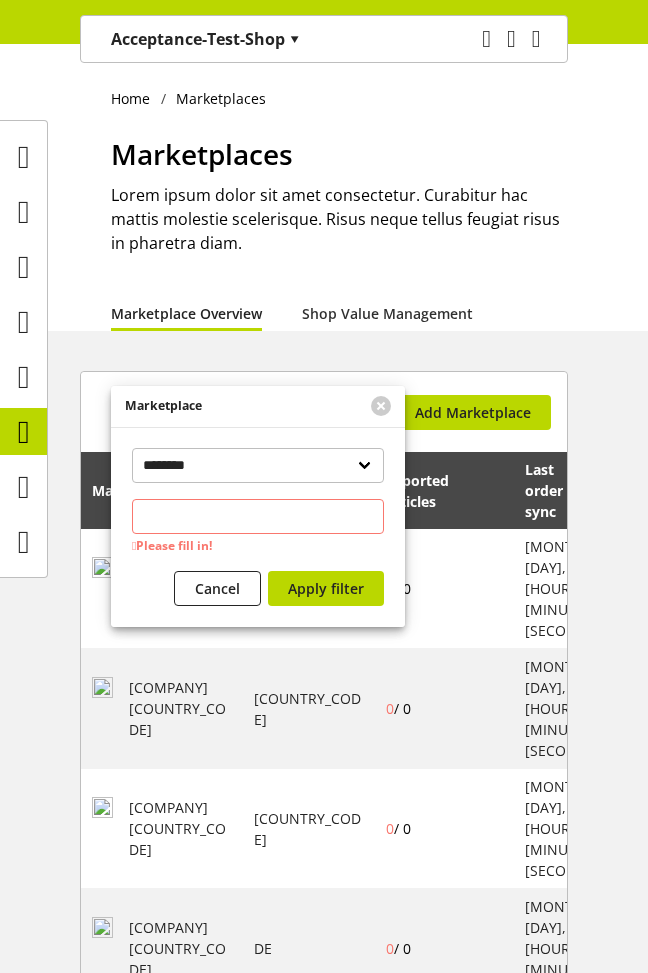 scroll, scrollTop: 0, scrollLeft: 0, axis: both 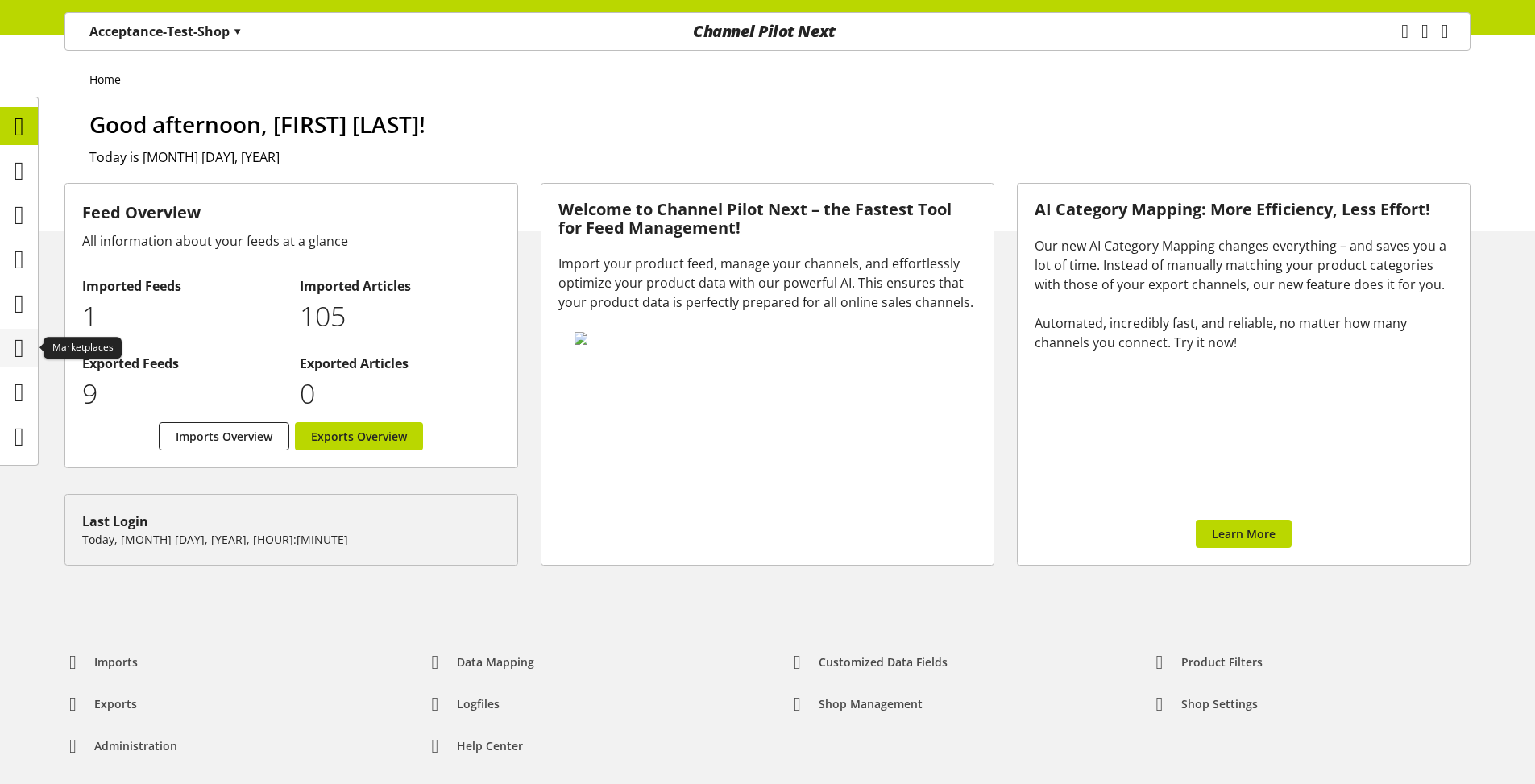 click at bounding box center (19, 348) 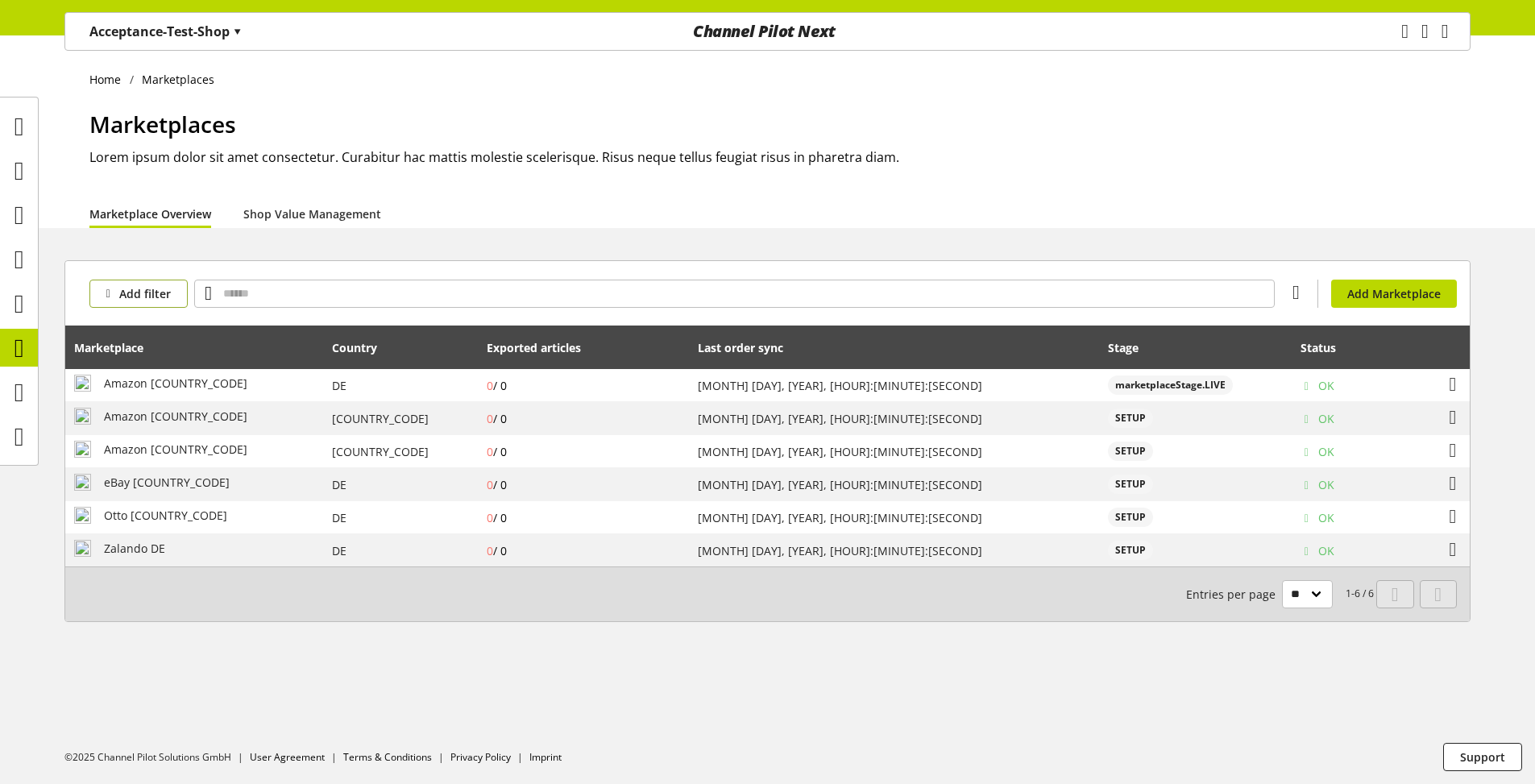 click on "Add filter" at bounding box center [145, 293] 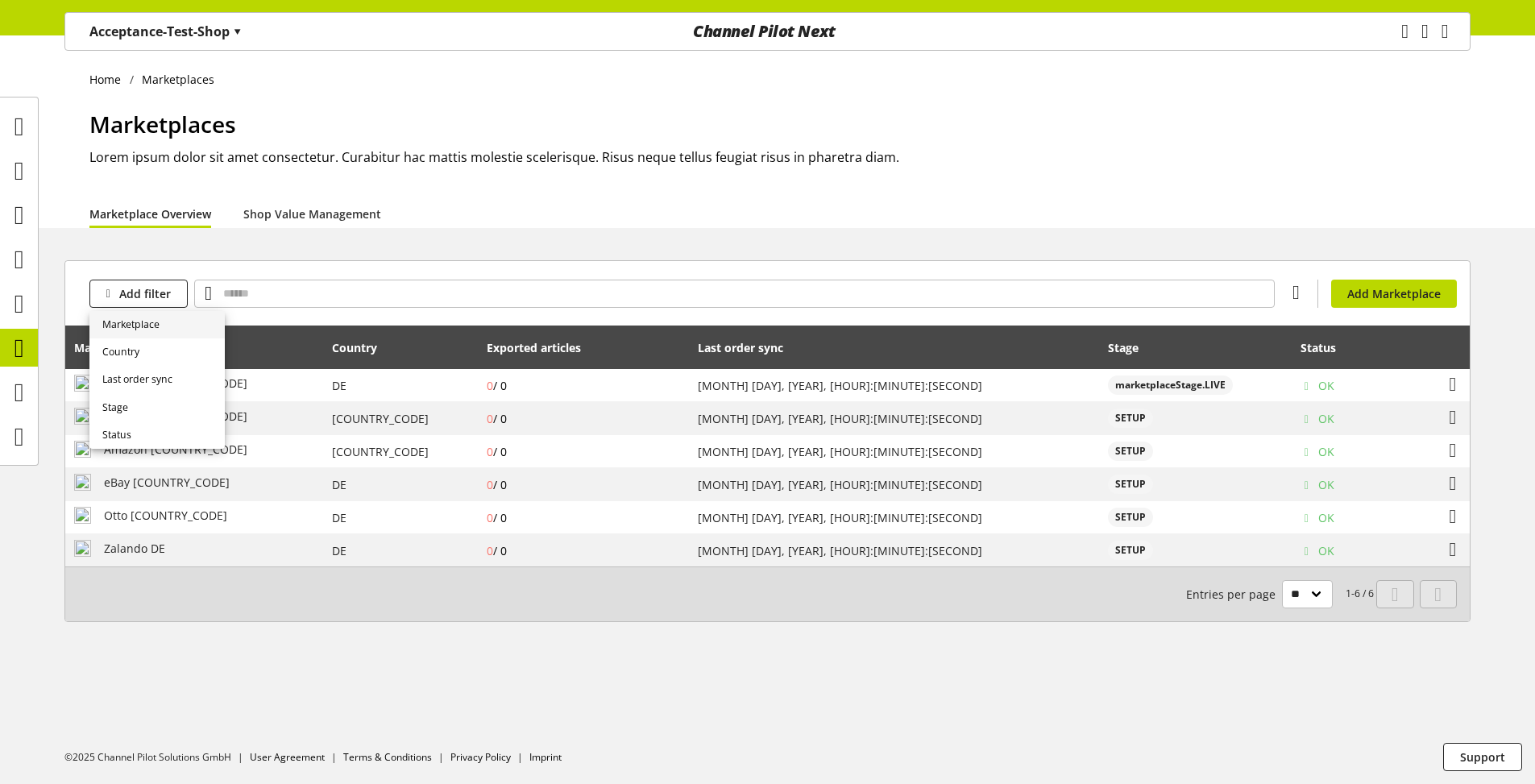 click on "Marketplace" at bounding box center [131, 325] 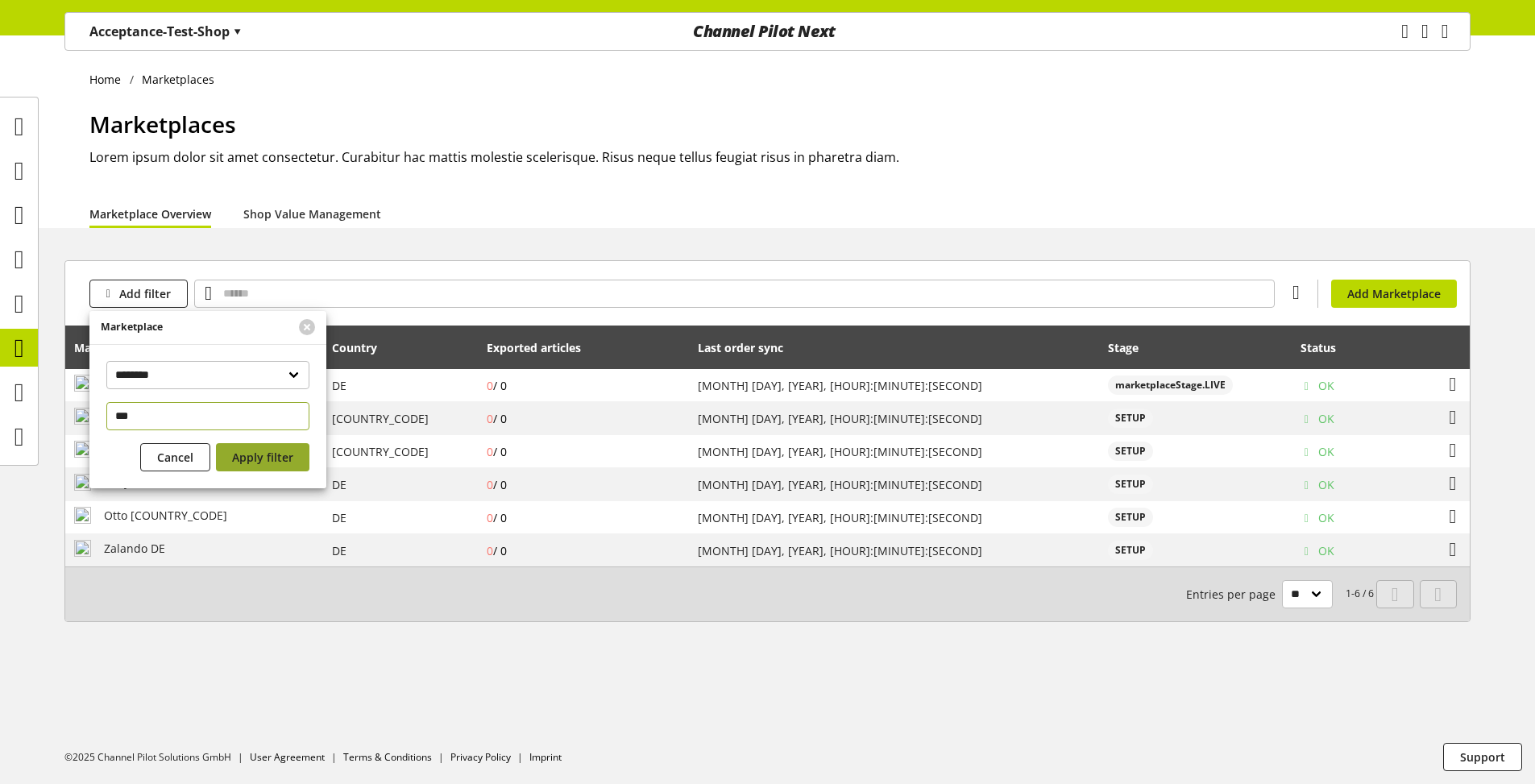 type on "***" 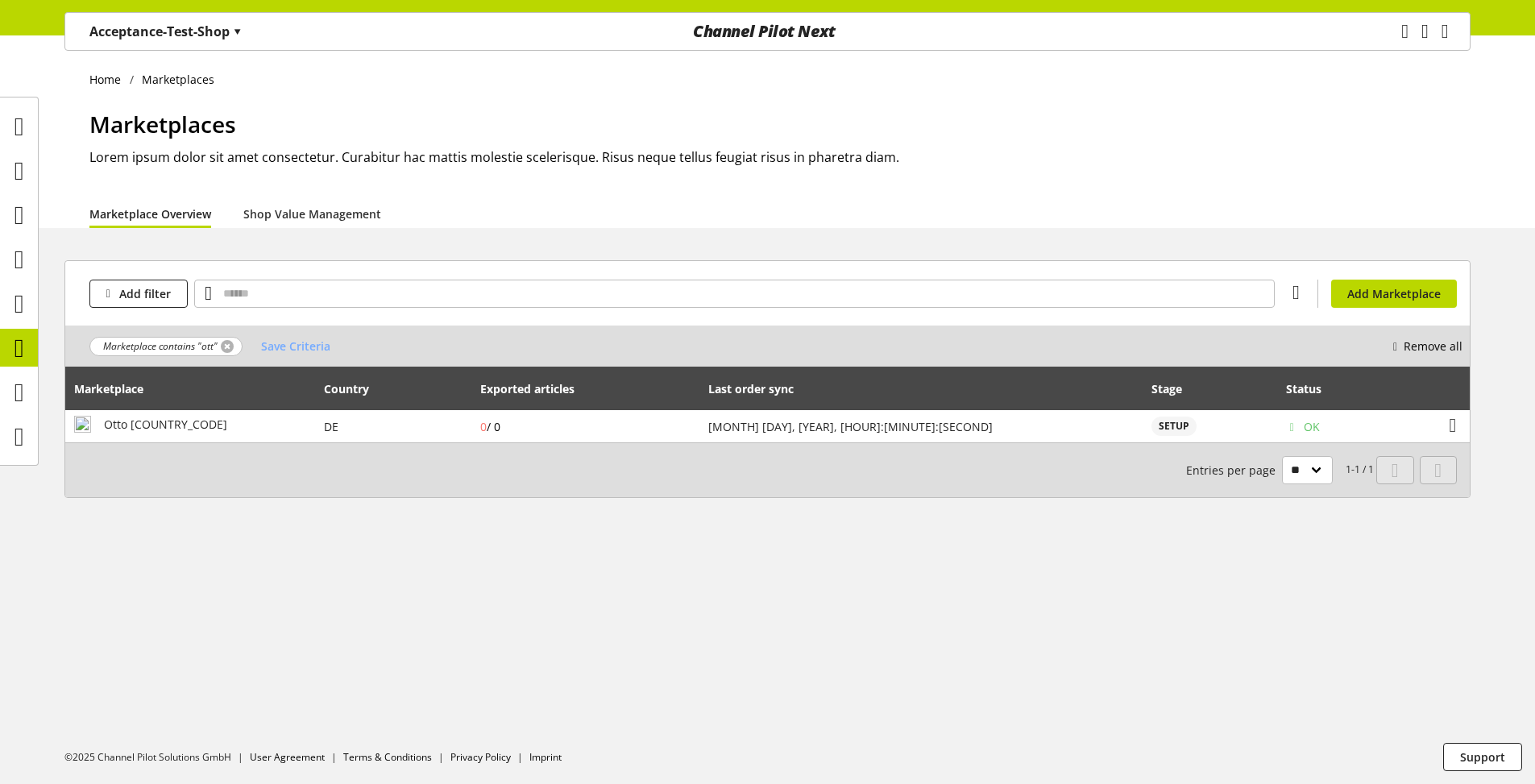 click at bounding box center [227, 346] 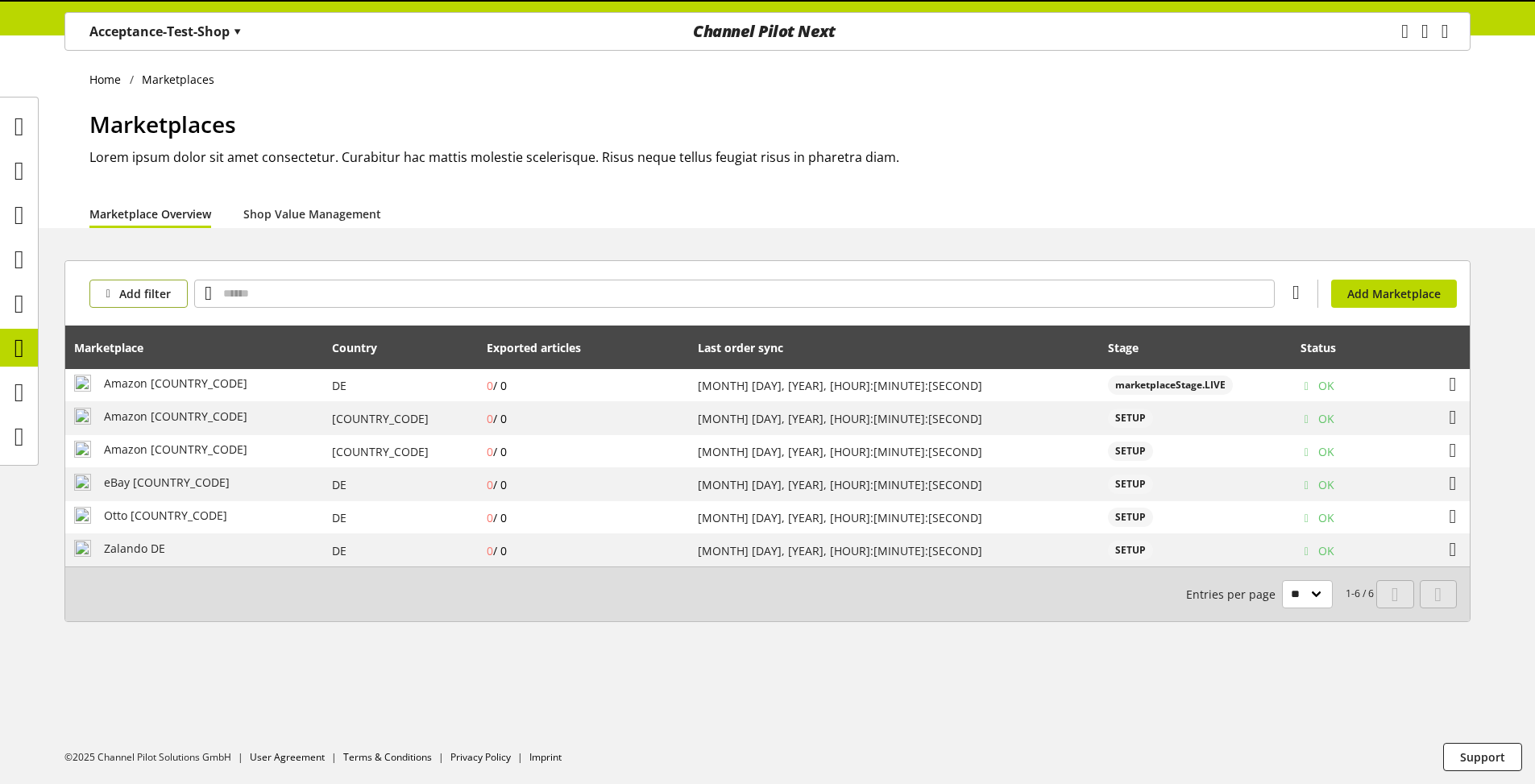 click on "Add filter" at bounding box center (145, 293) 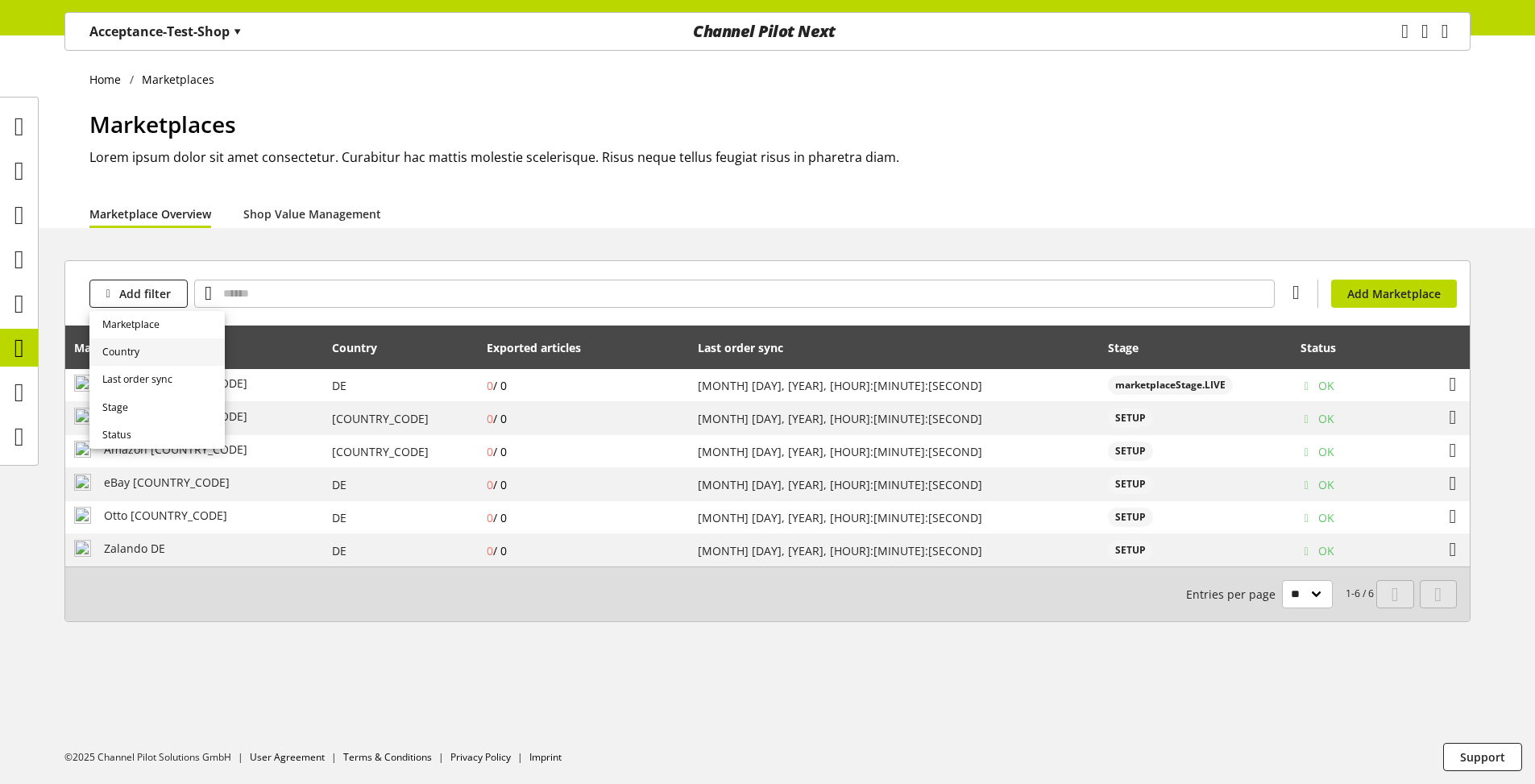 click on "Country" at bounding box center (157, 352) 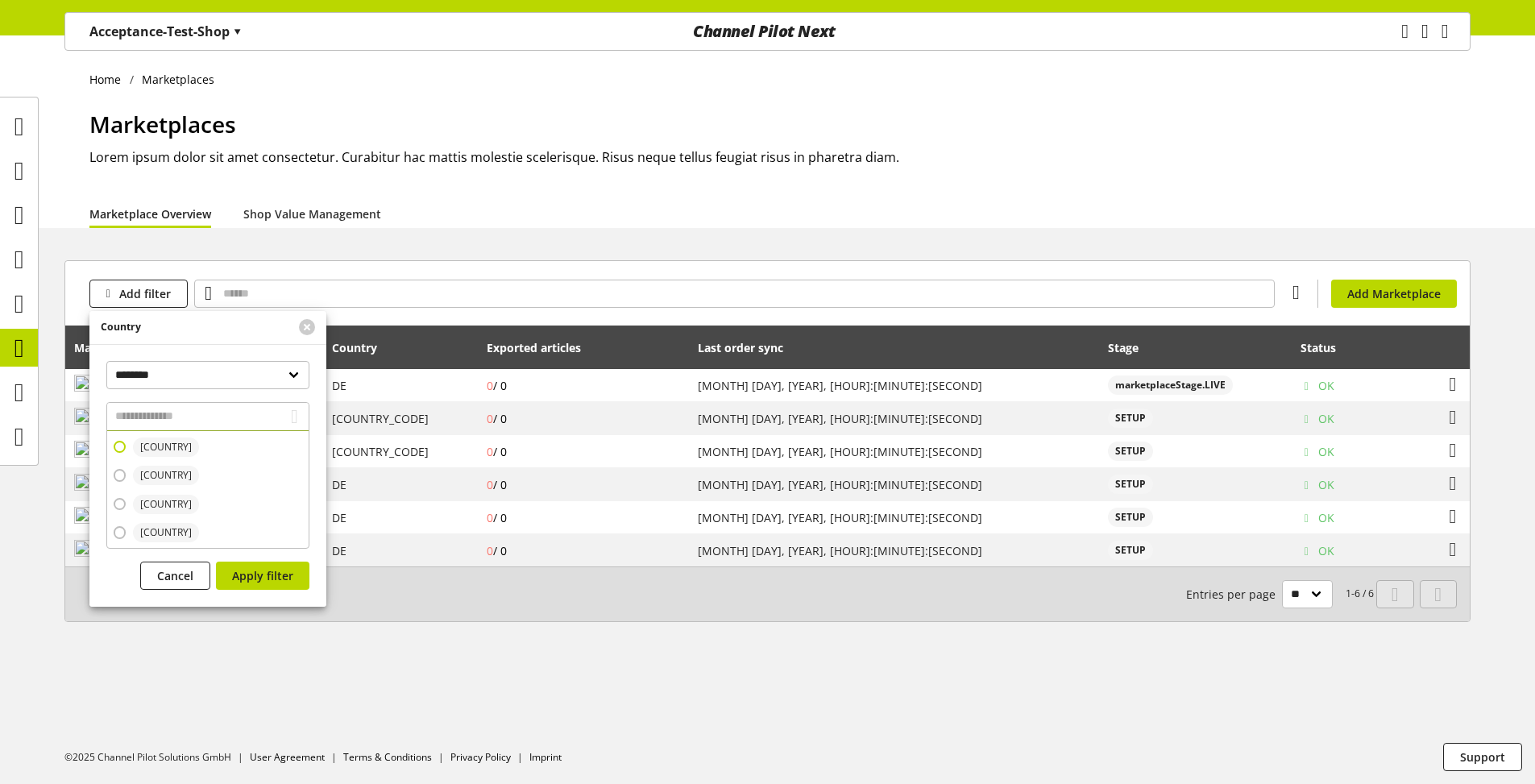 scroll, scrollTop: 193, scrollLeft: 0, axis: vertical 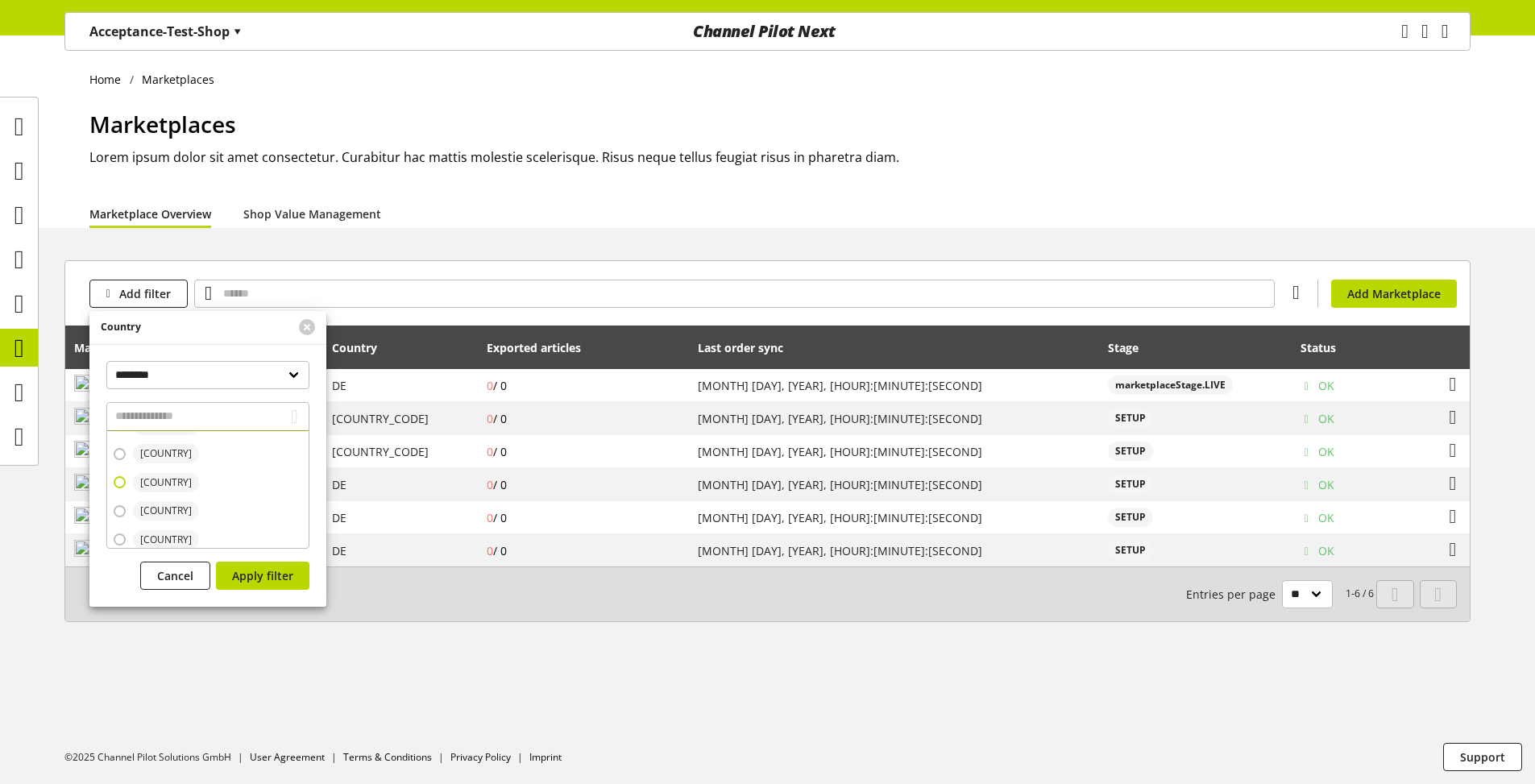 click on "France" at bounding box center (166, 483) 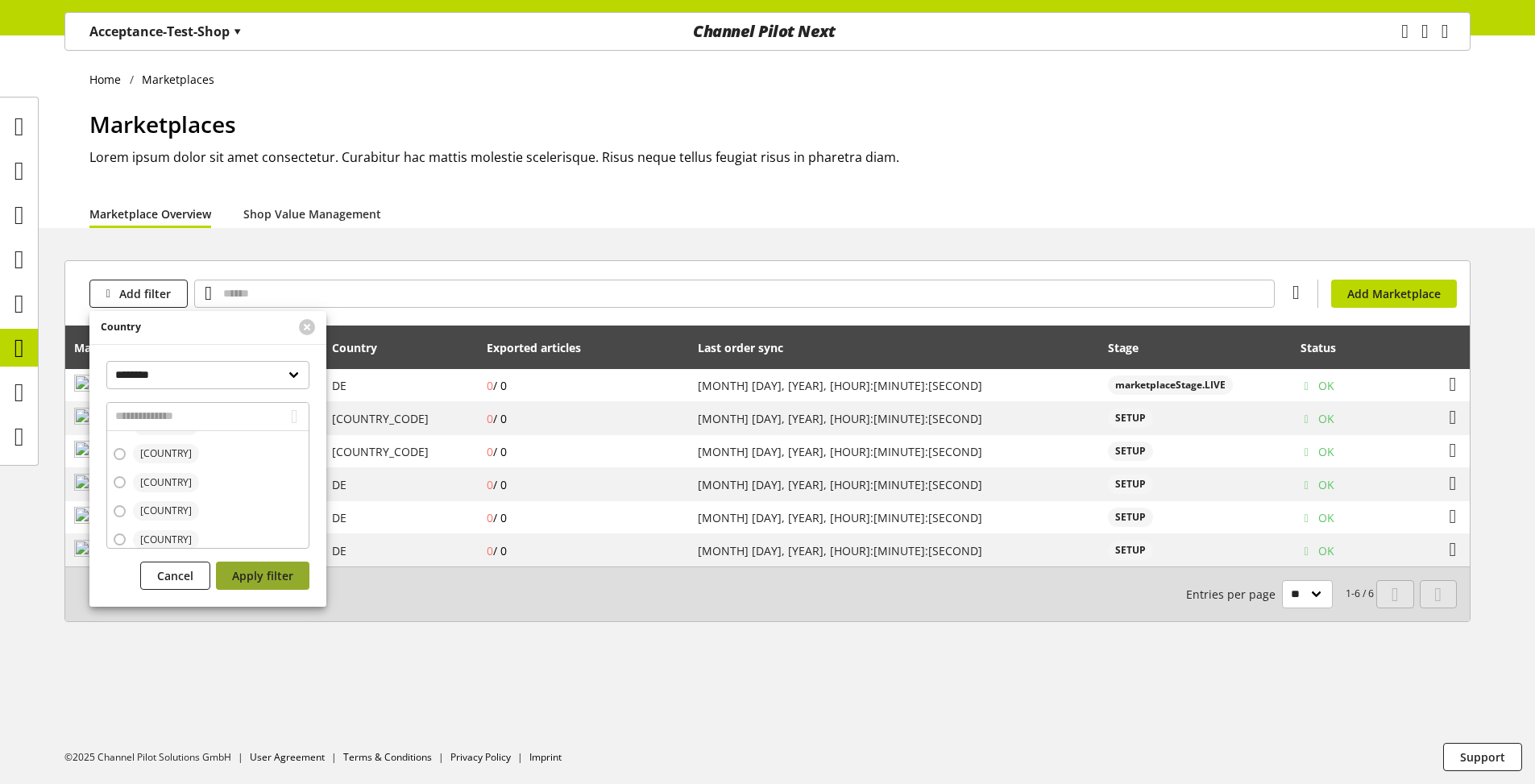 click on "Apply filter" at bounding box center (263, 575) 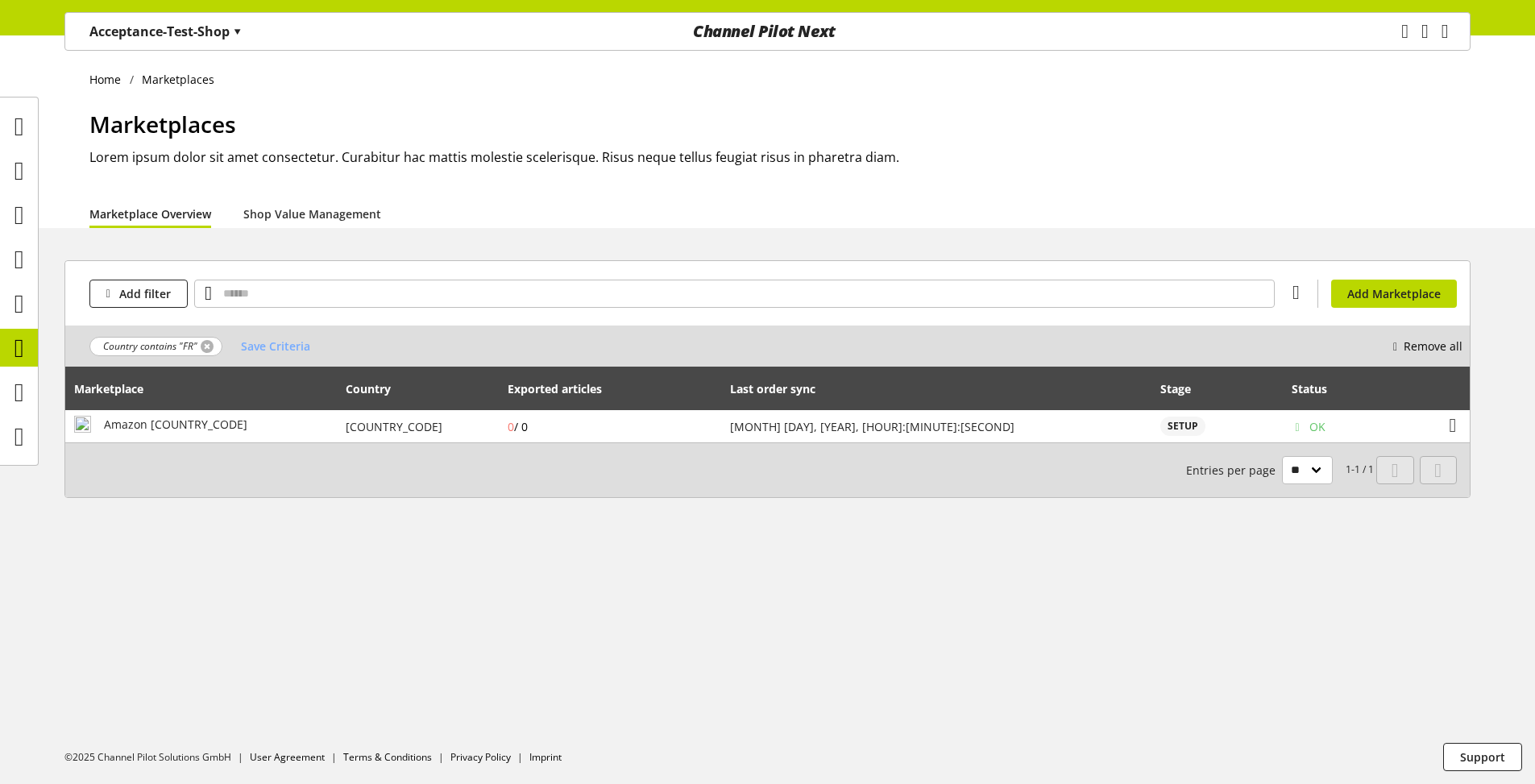 drag, startPoint x: 207, startPoint y: 347, endPoint x: 193, endPoint y: 351, distance: 14.56022 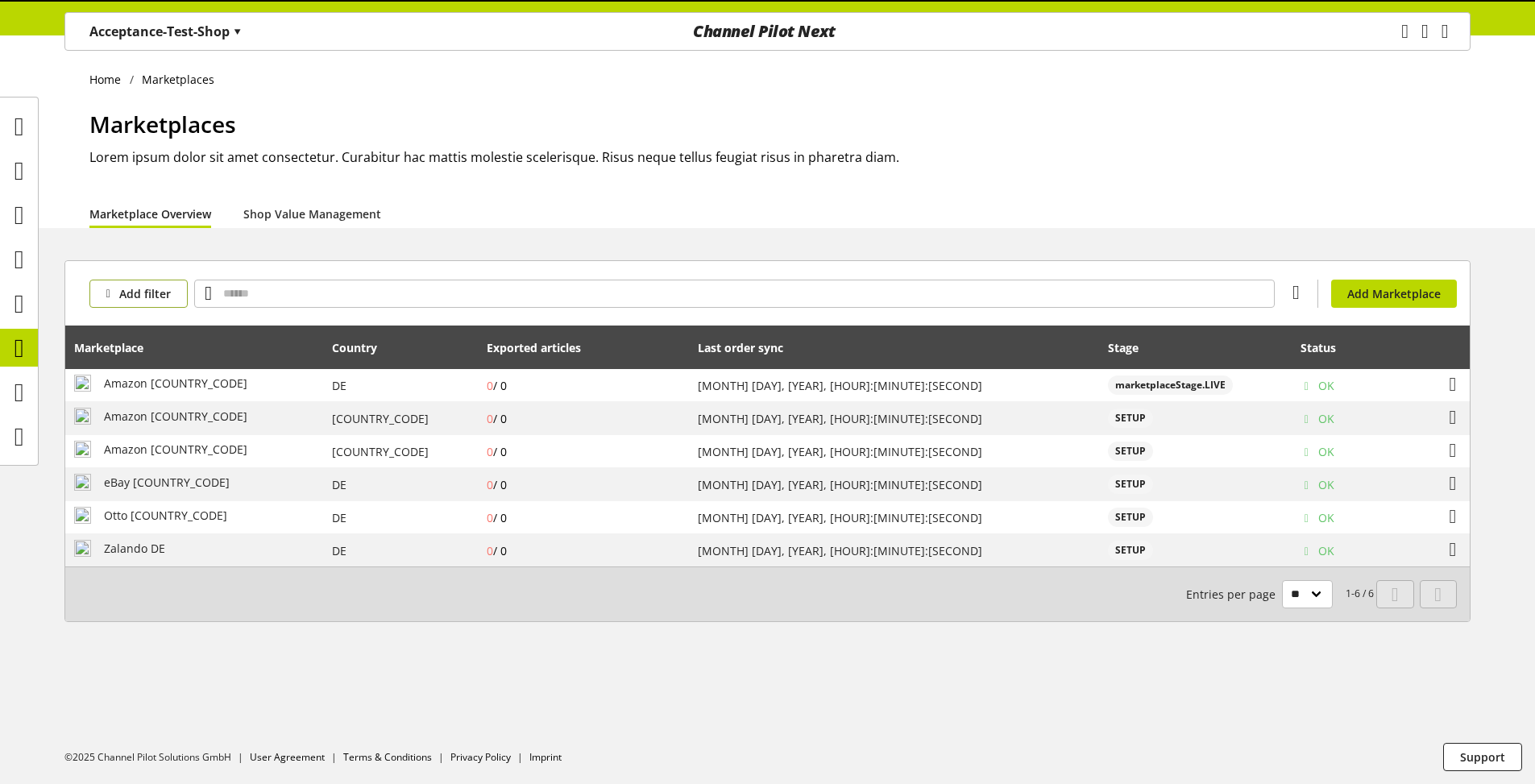 click on "Add filter" at bounding box center (139, 293) 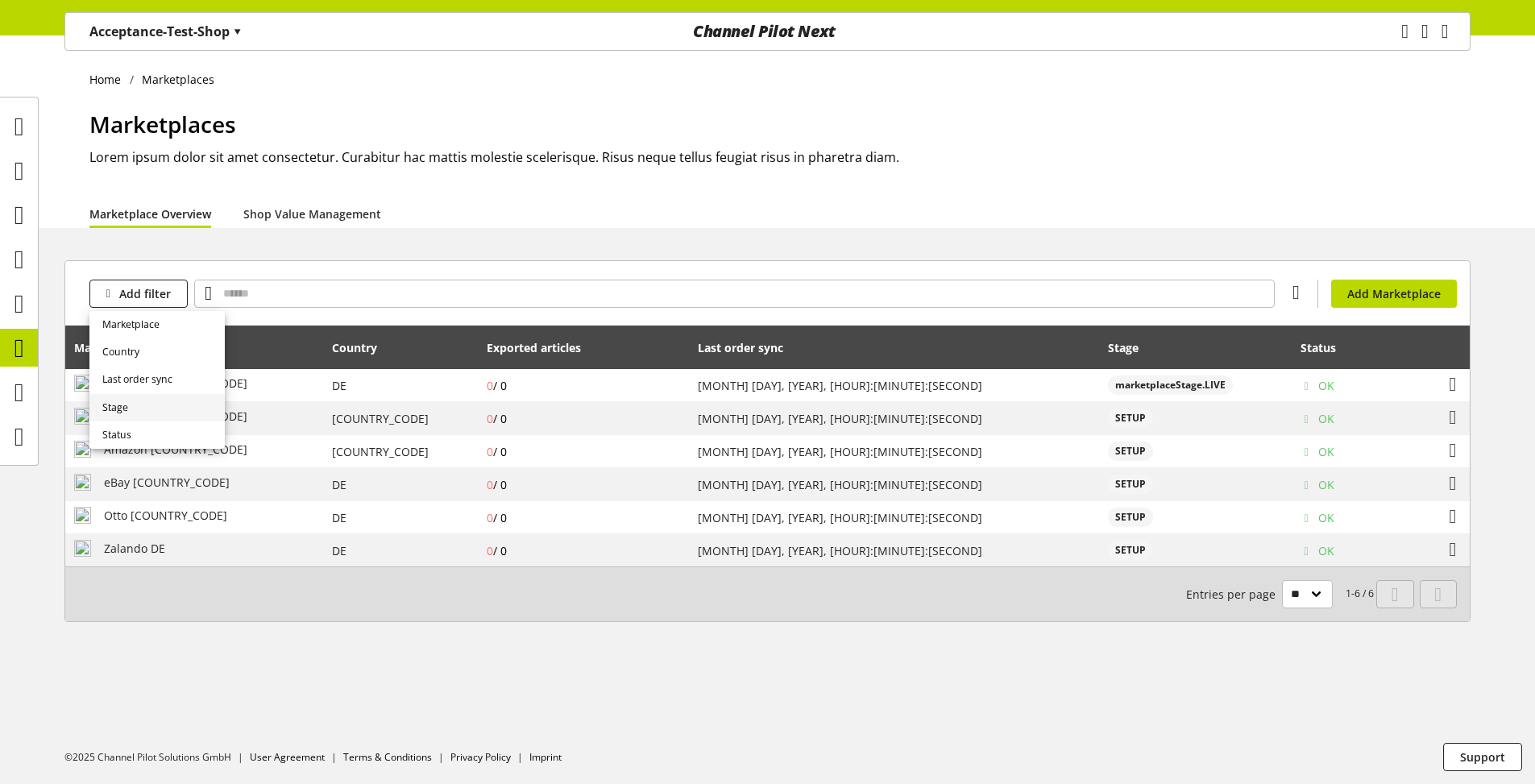 click on "Stage" at bounding box center [157, 408] 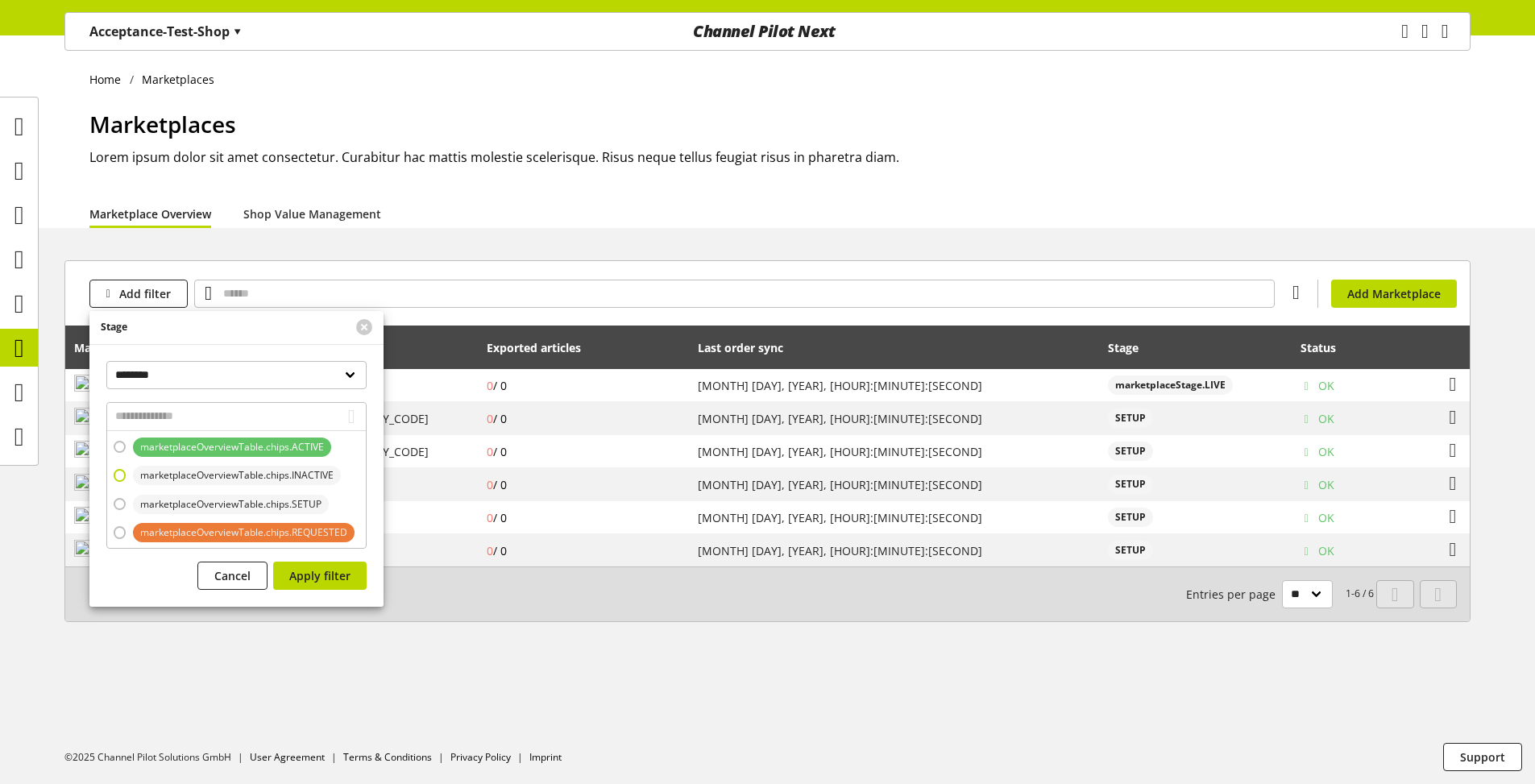 click on "marketplaceOverviewTable.chips.INACTIVE" at bounding box center (237, 475) 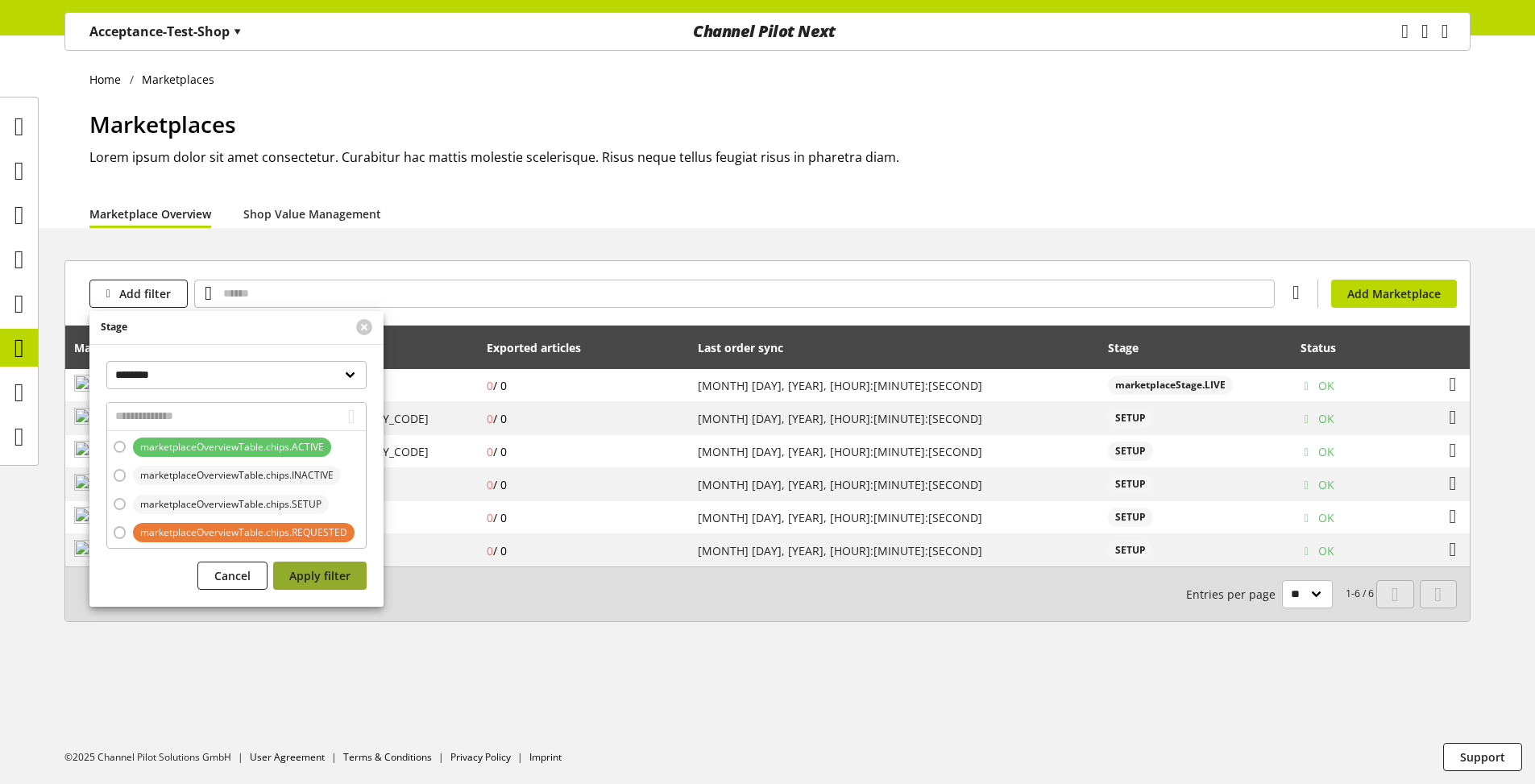 click on "Apply filter" at bounding box center [320, 575] 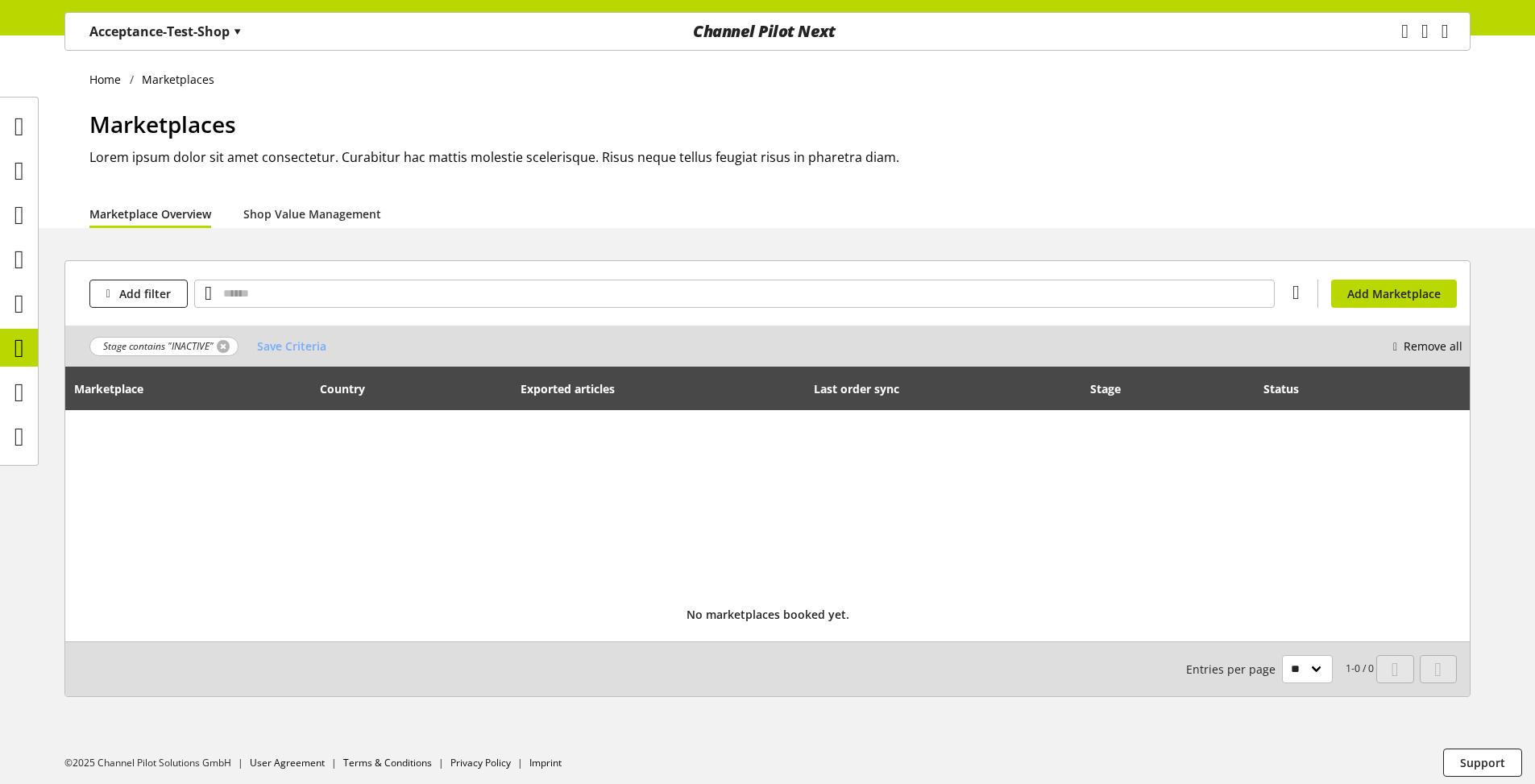 click at bounding box center [223, 346] 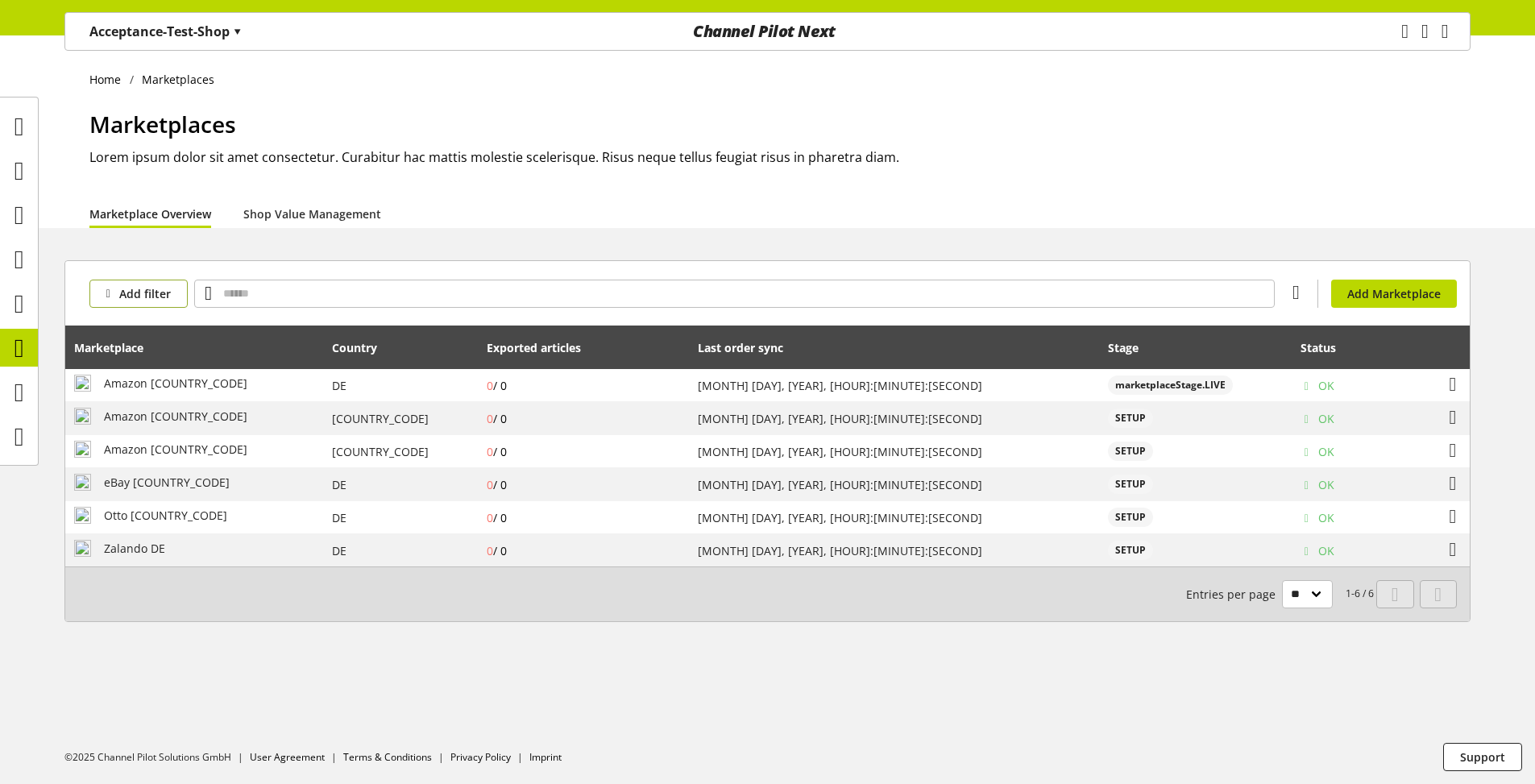 click on "Add filter" at bounding box center (145, 293) 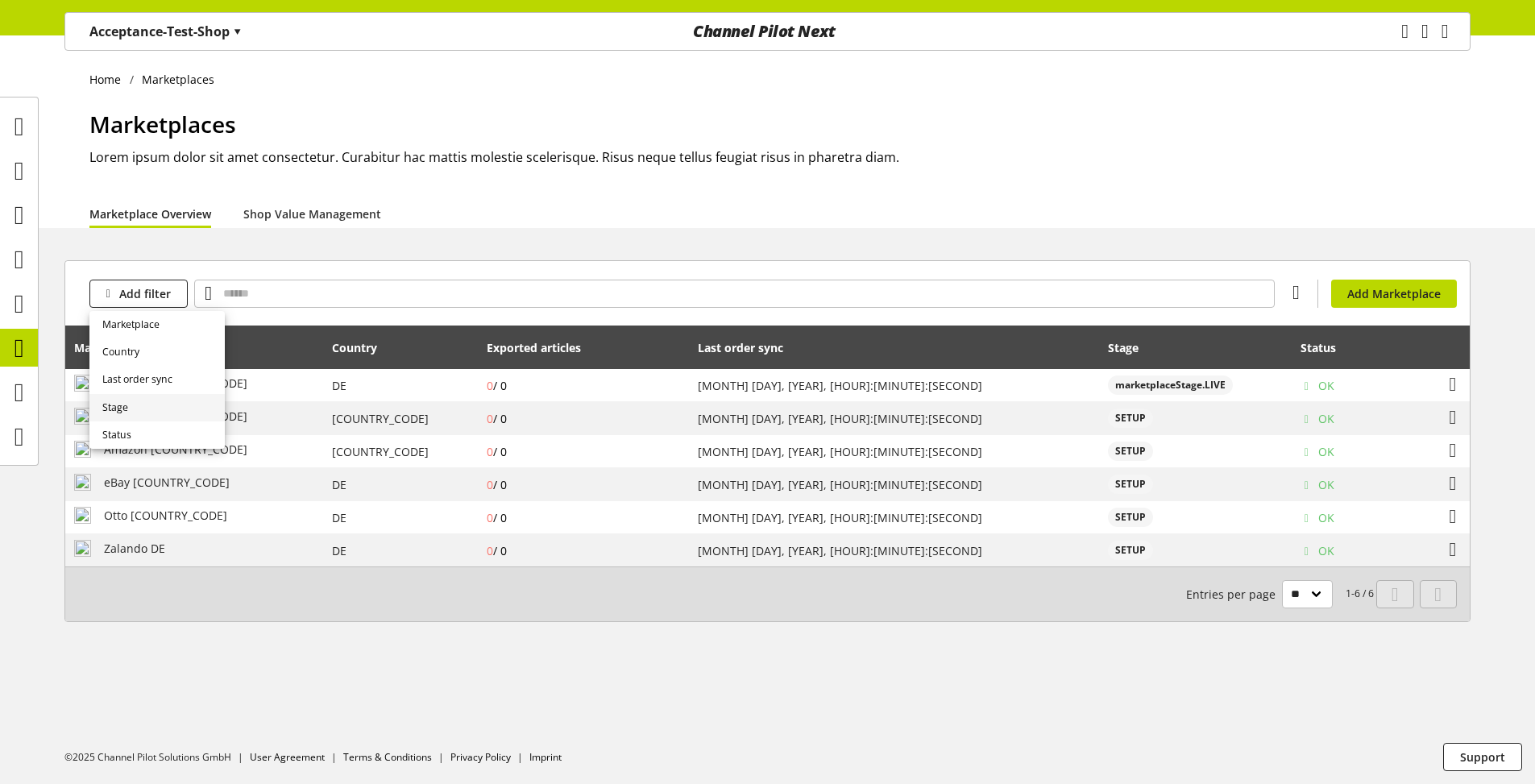 click on "Stage" at bounding box center (157, 408) 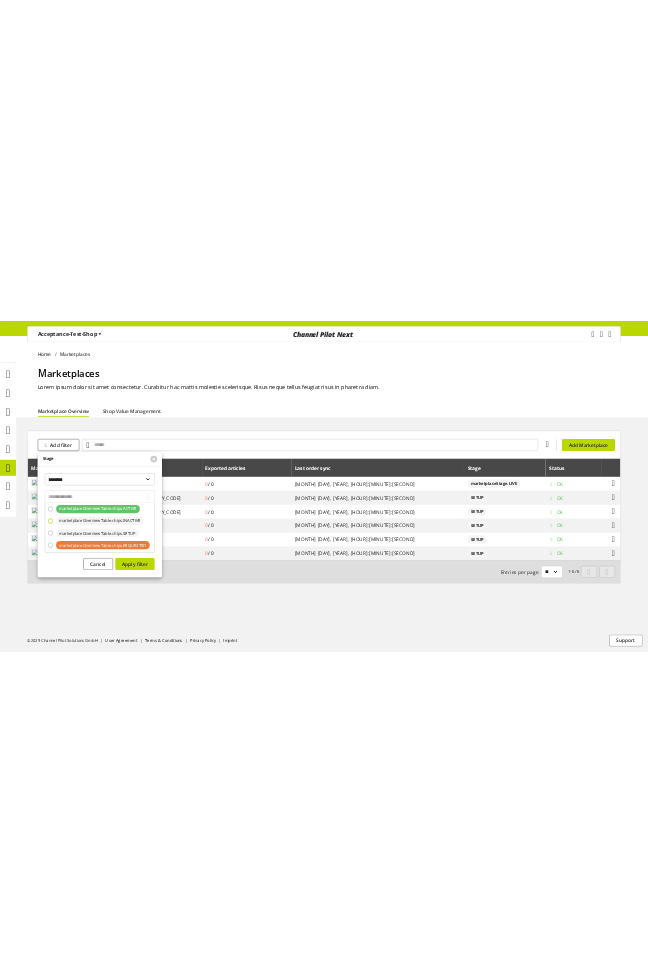 scroll, scrollTop: 0, scrollLeft: 0, axis: both 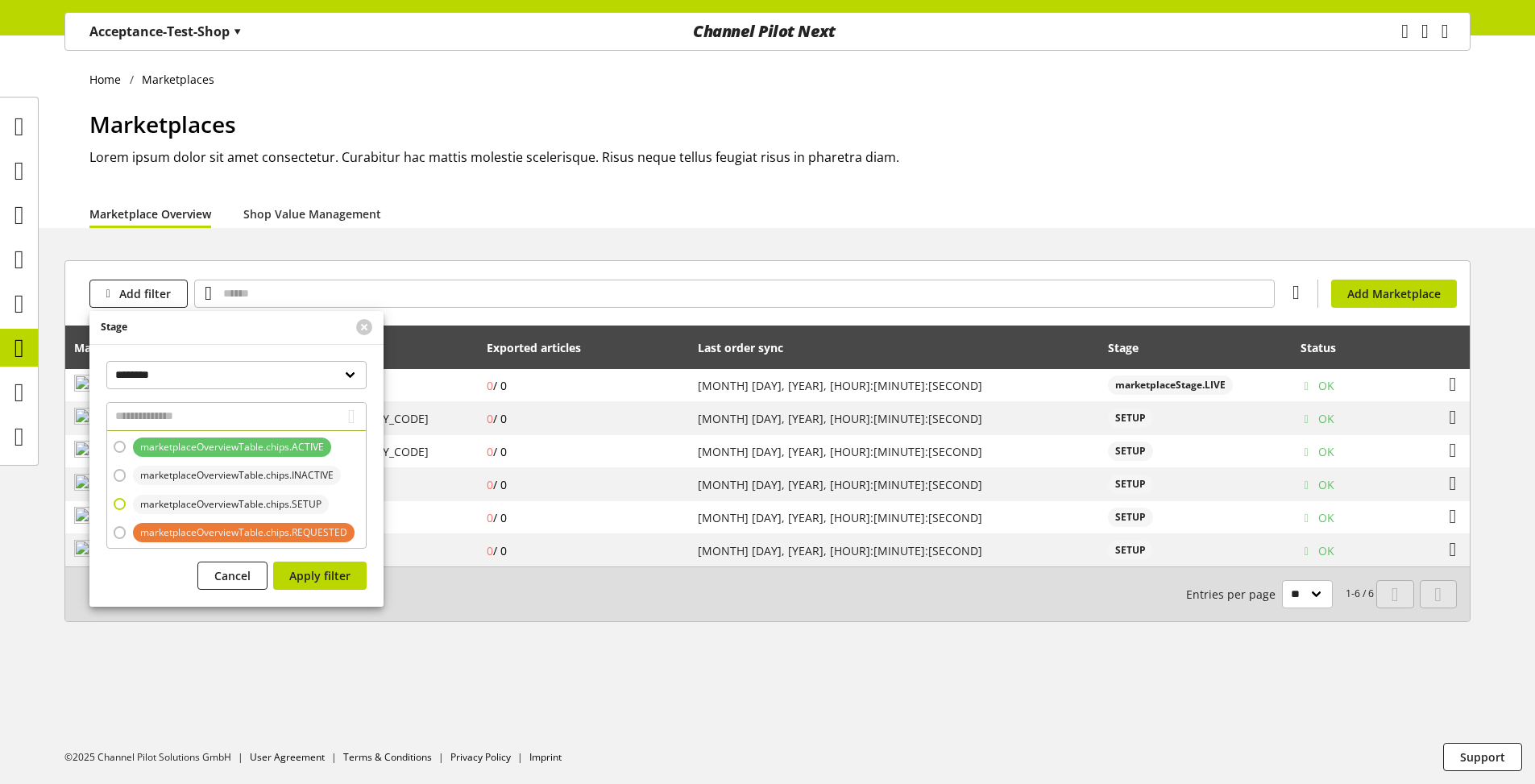 click on "marketplaceOverviewTable.chips.SETUP" at bounding box center (230, 504) 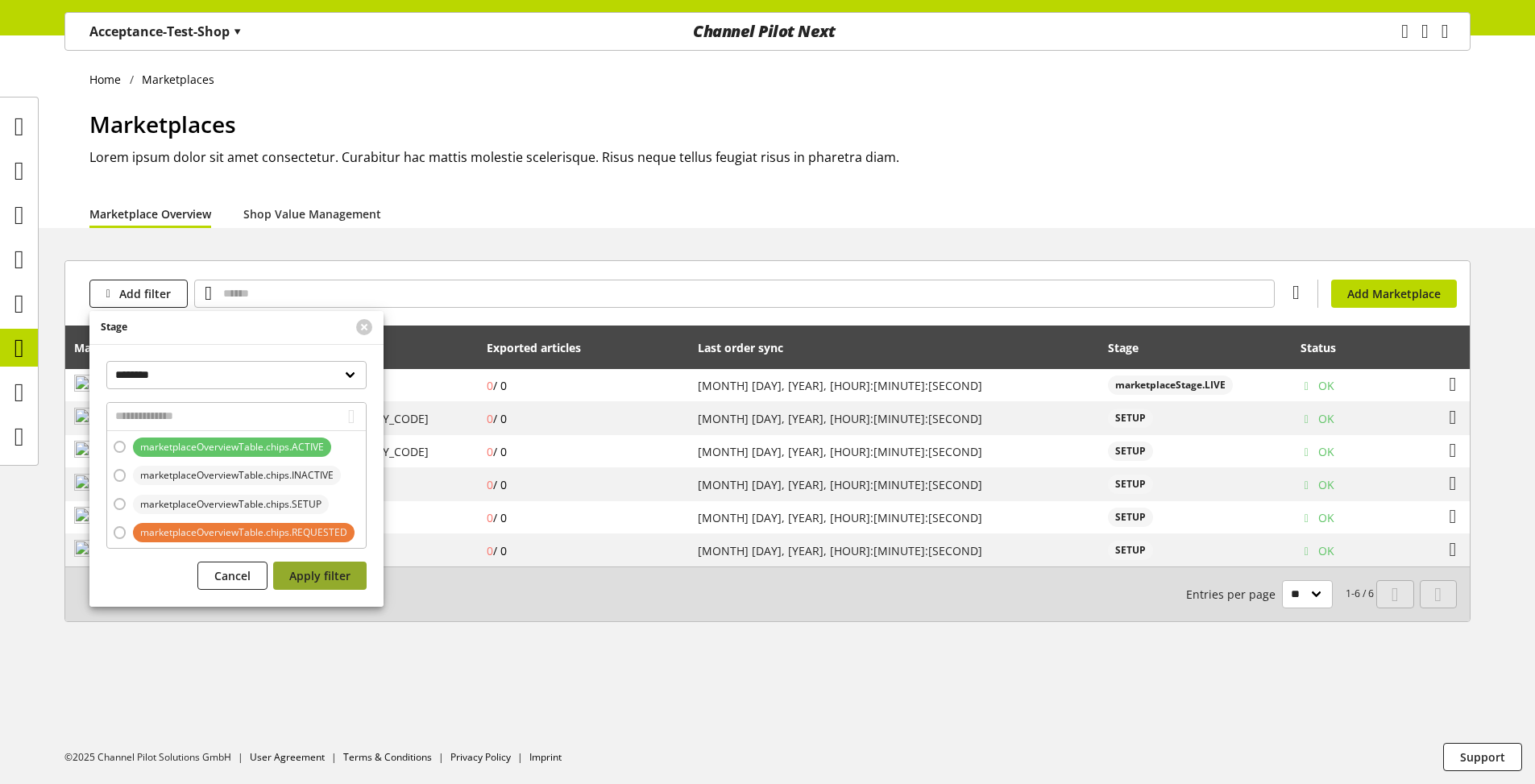 click on "Apply filter" at bounding box center (320, 575) 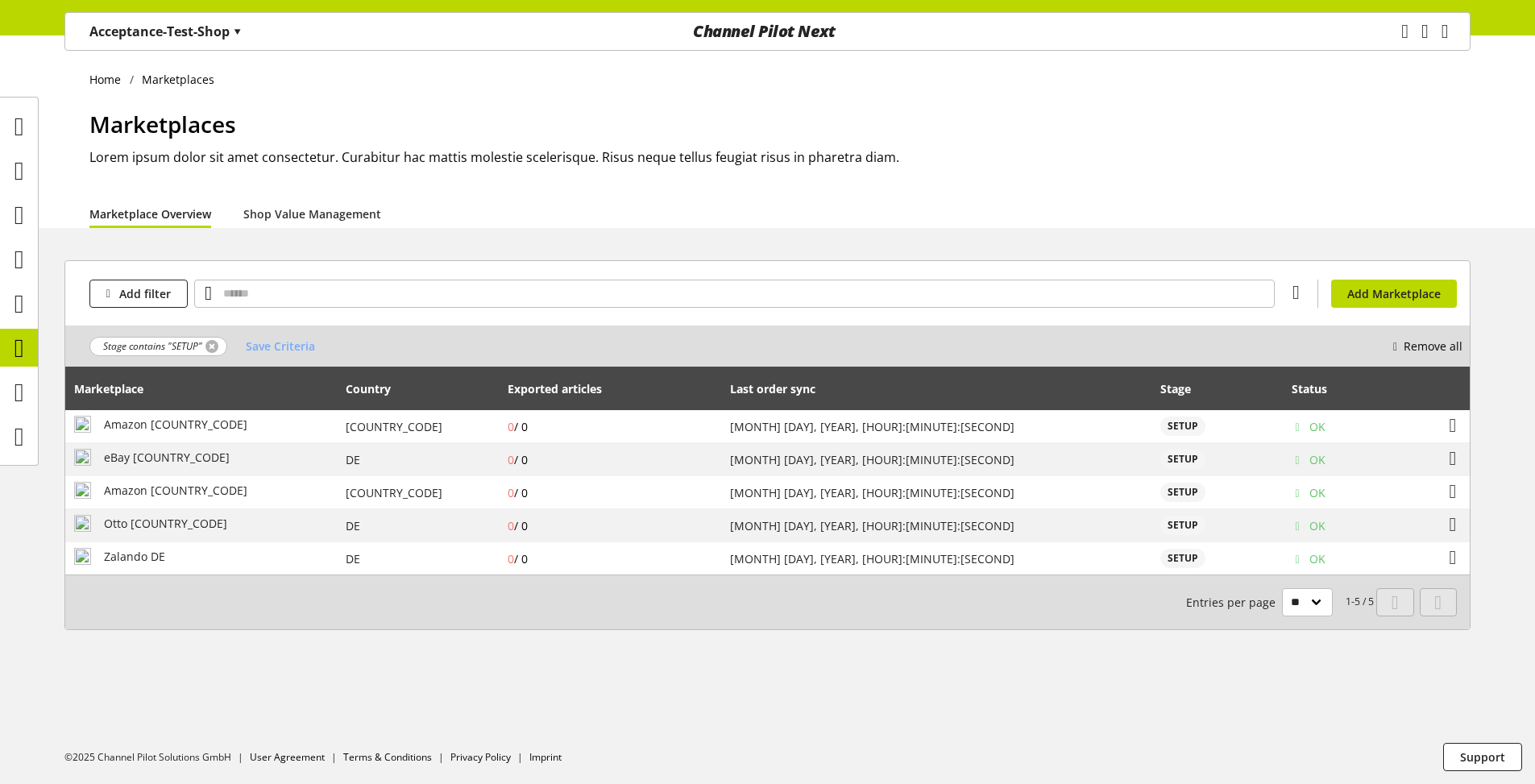 click at bounding box center [212, 346] 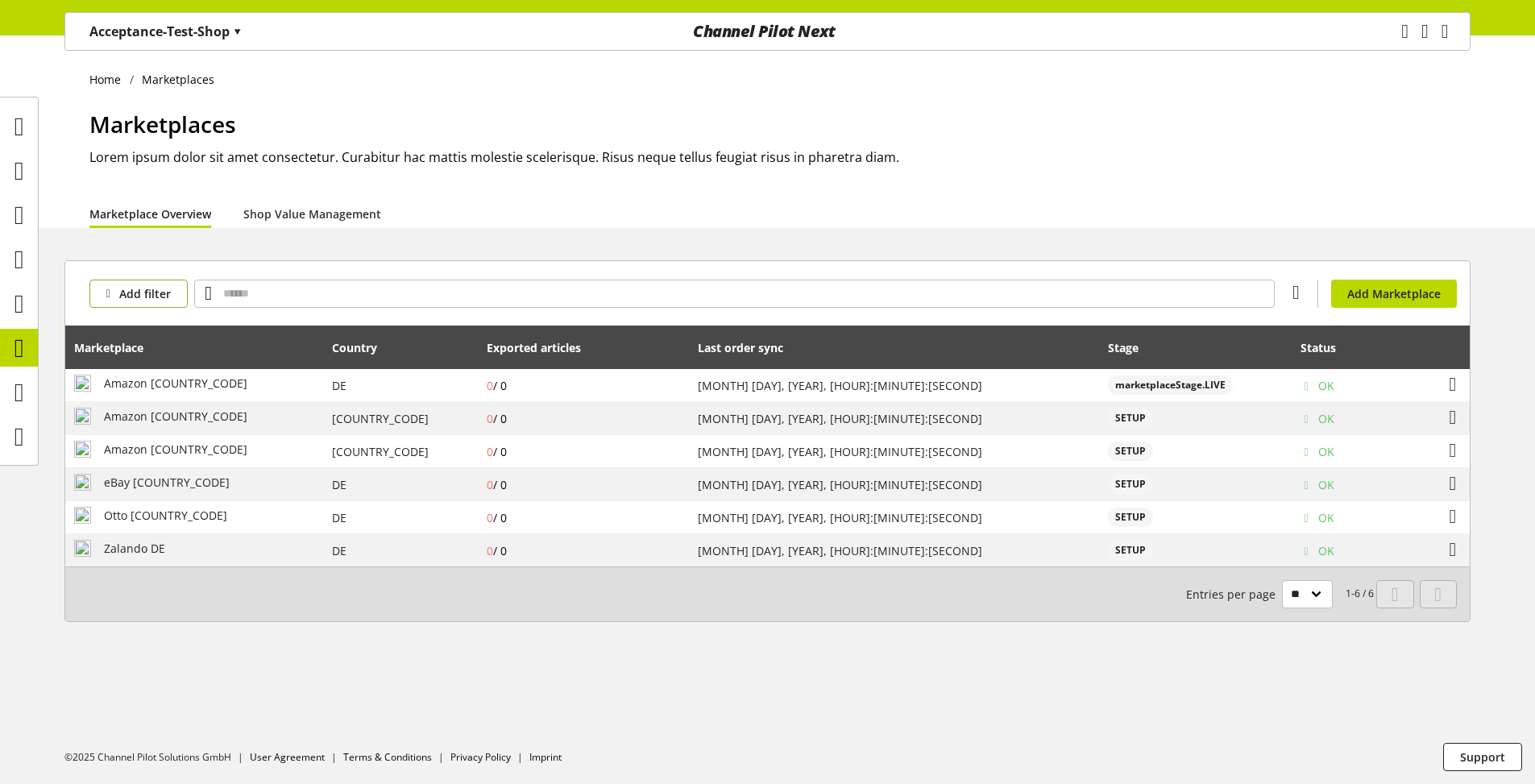 click on "Add filter" at bounding box center [145, 293] 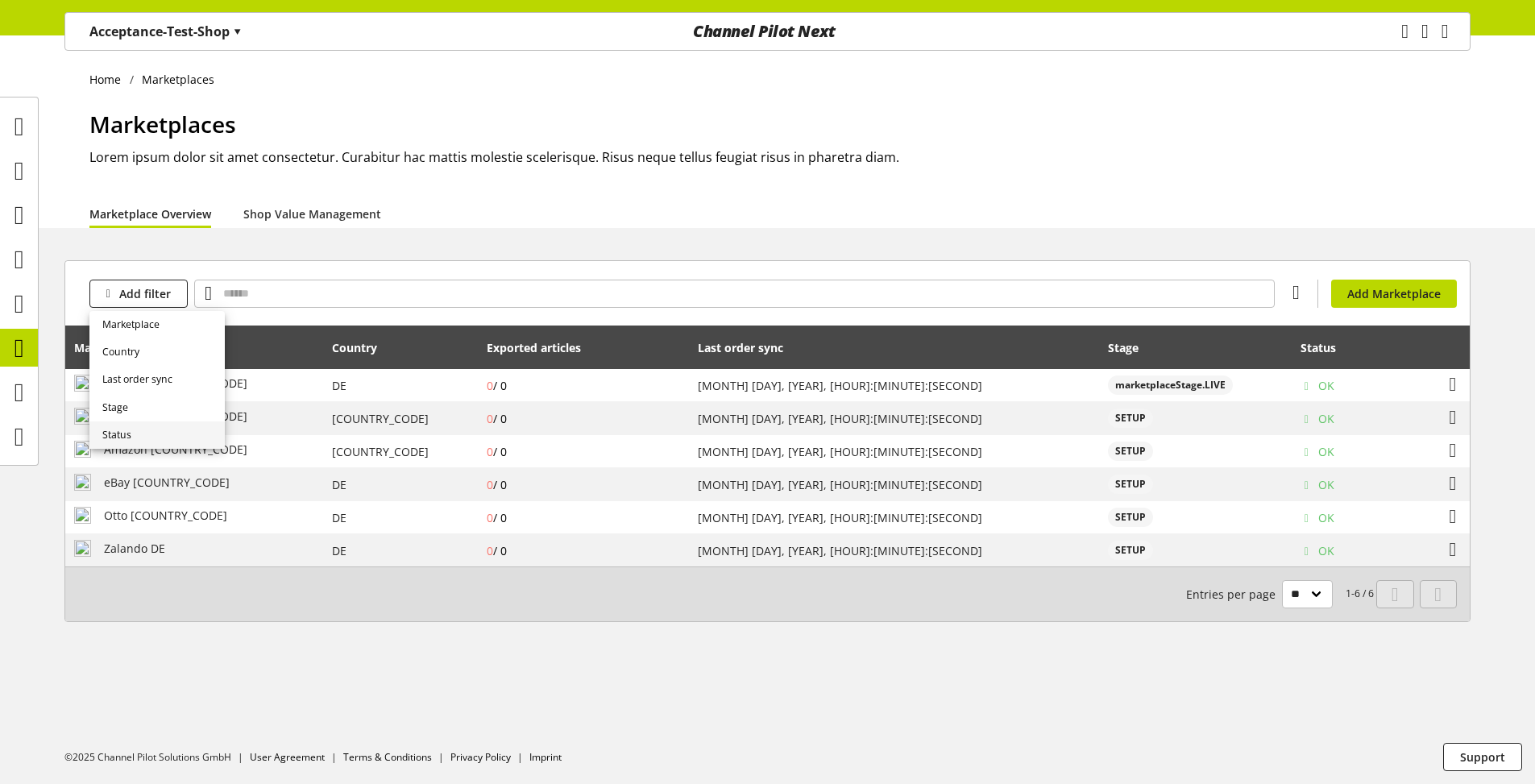click on "Status" at bounding box center [157, 435] 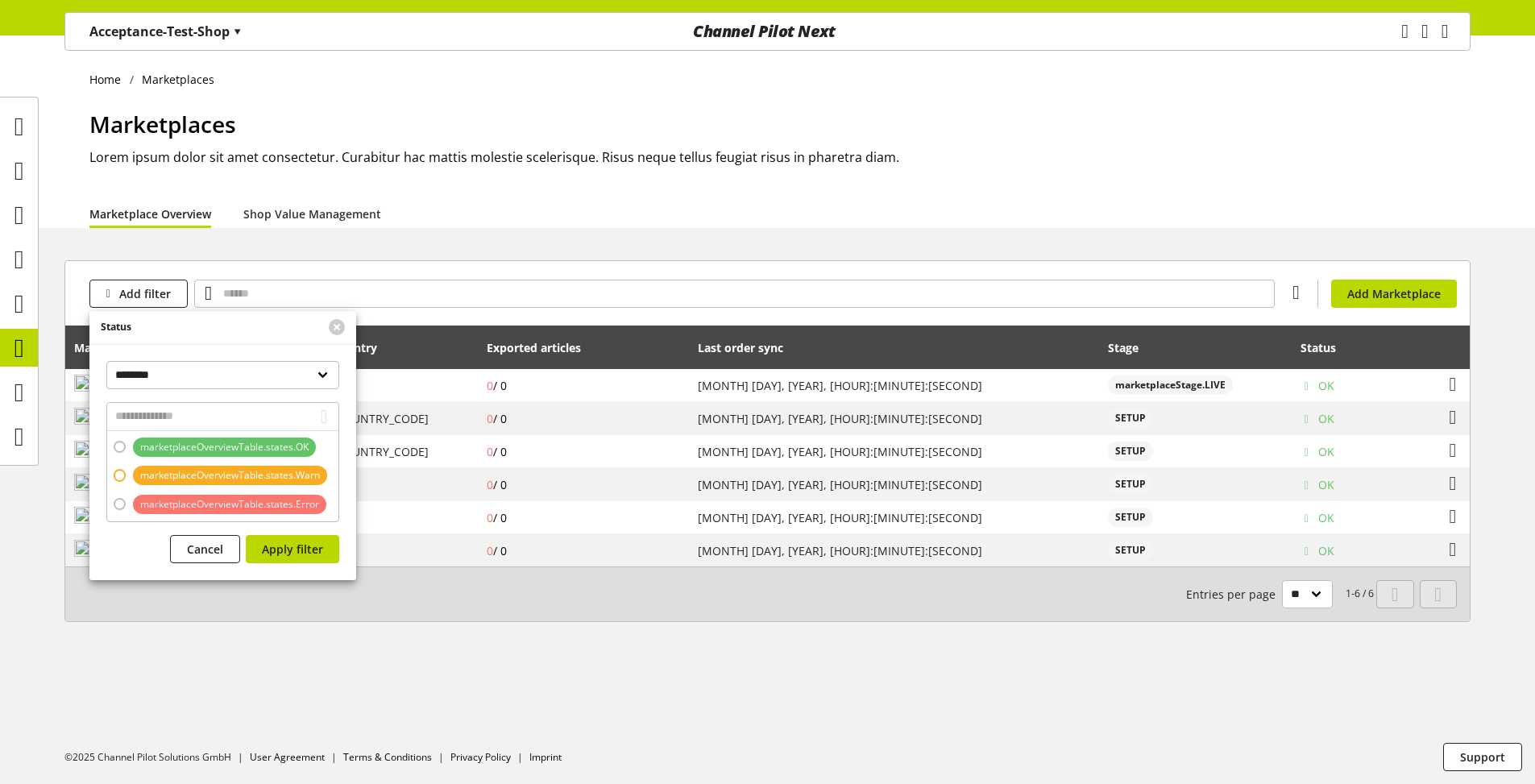 click on "marketplaceOverviewTable.states.Warn" at bounding box center [230, 475] 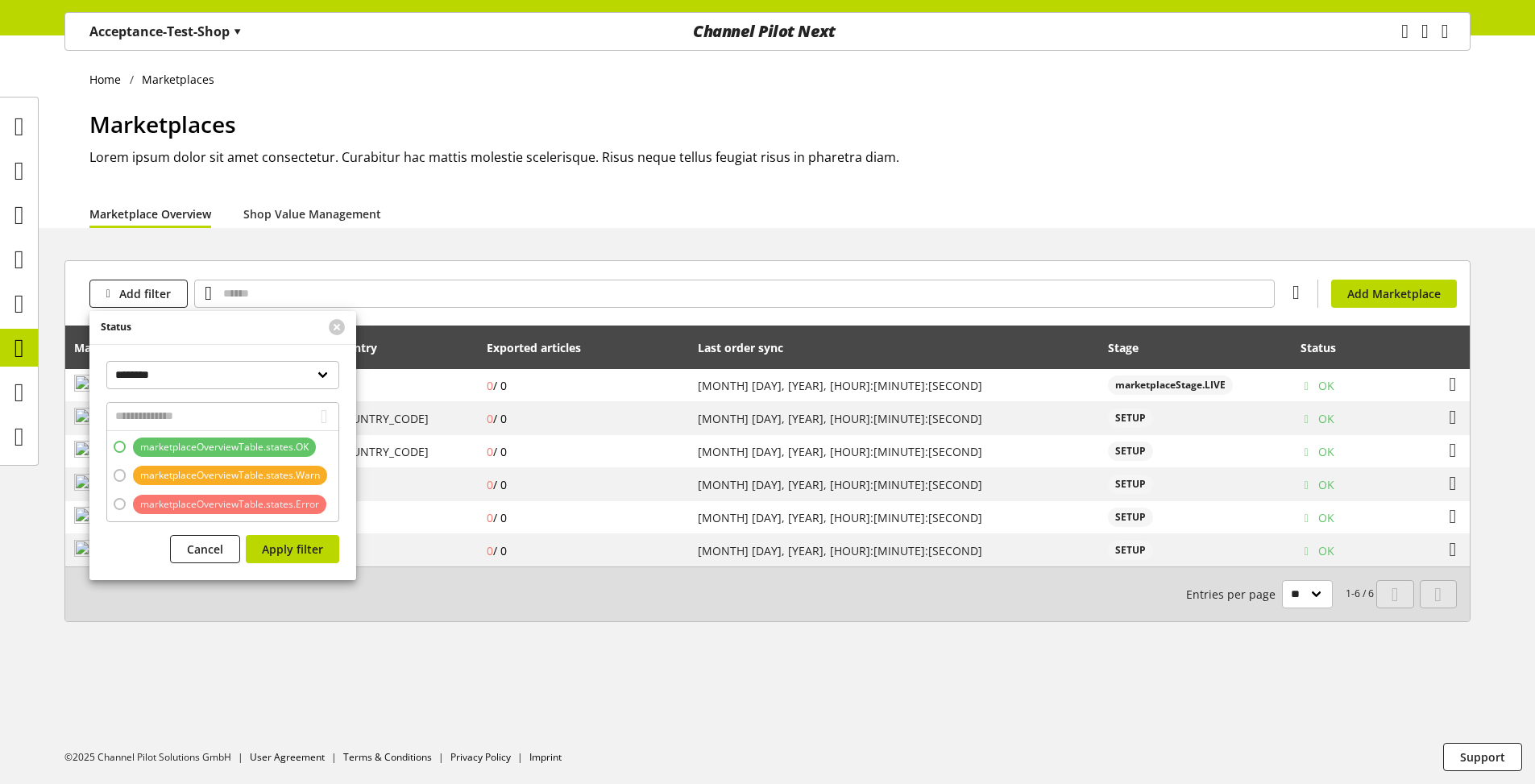 click on "marketplaceOverviewTable.states.OK" at bounding box center (224, 447) 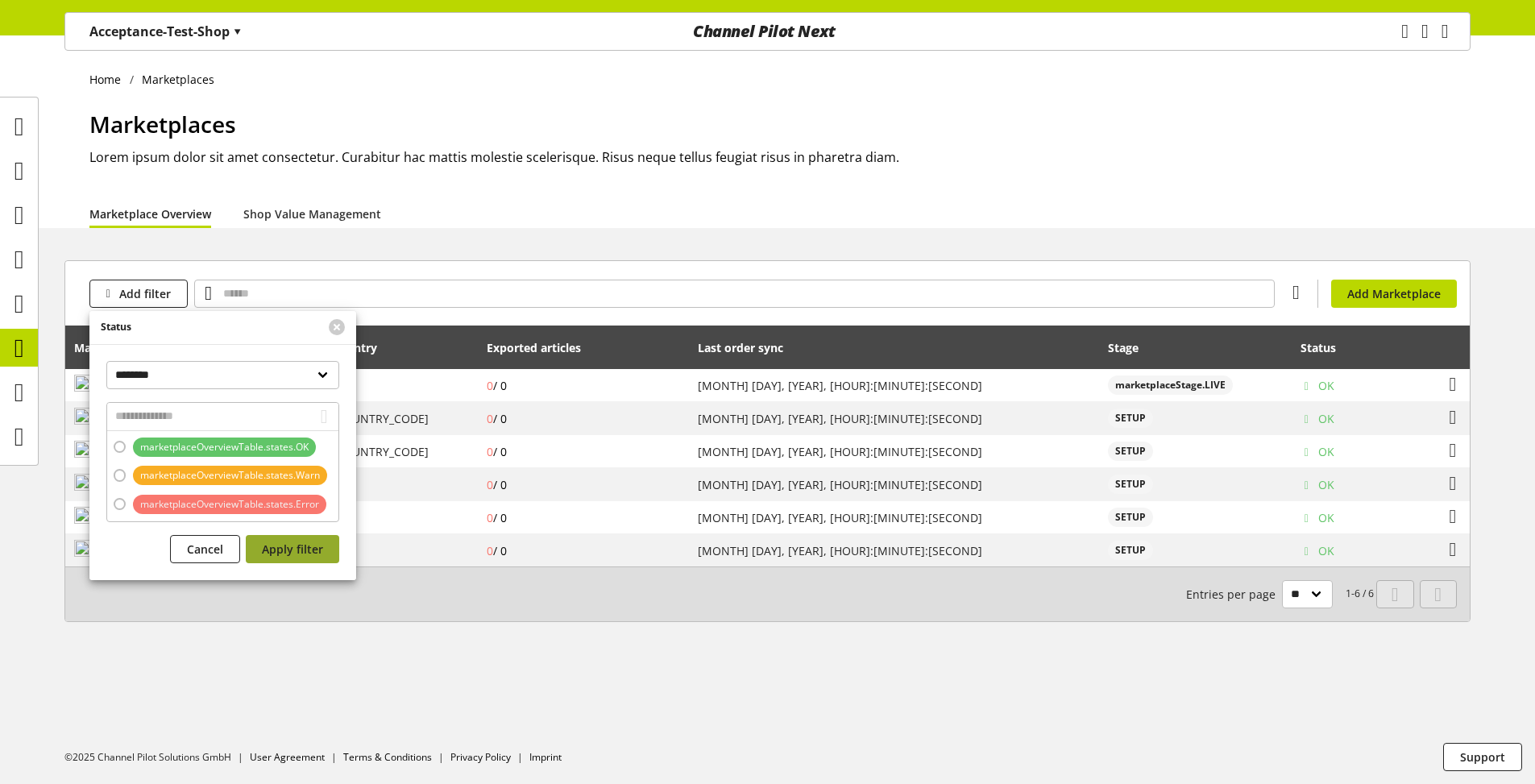 click on "Apply filter" at bounding box center [292, 549] 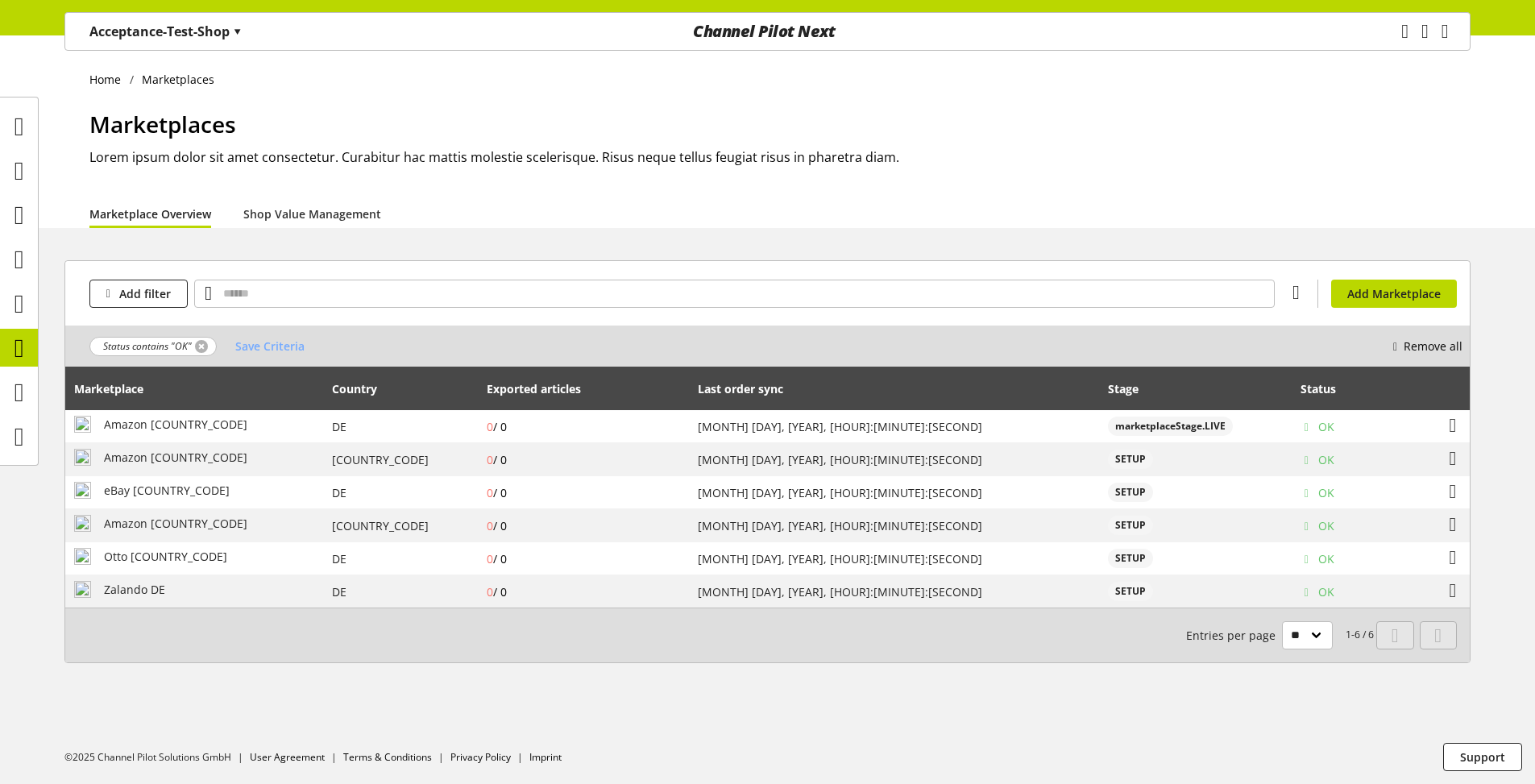 click at bounding box center (201, 346) 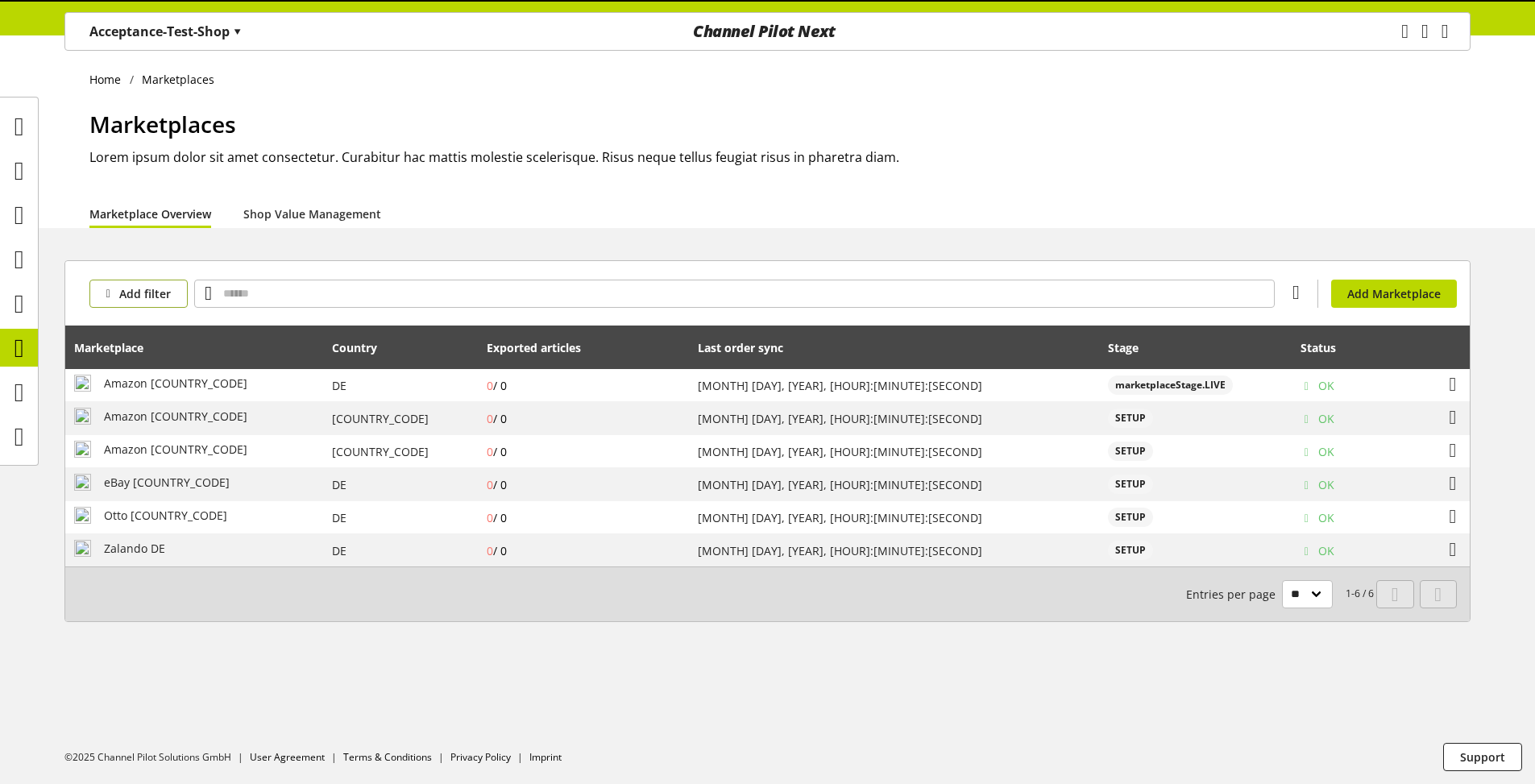 click on "Add filter" at bounding box center [145, 293] 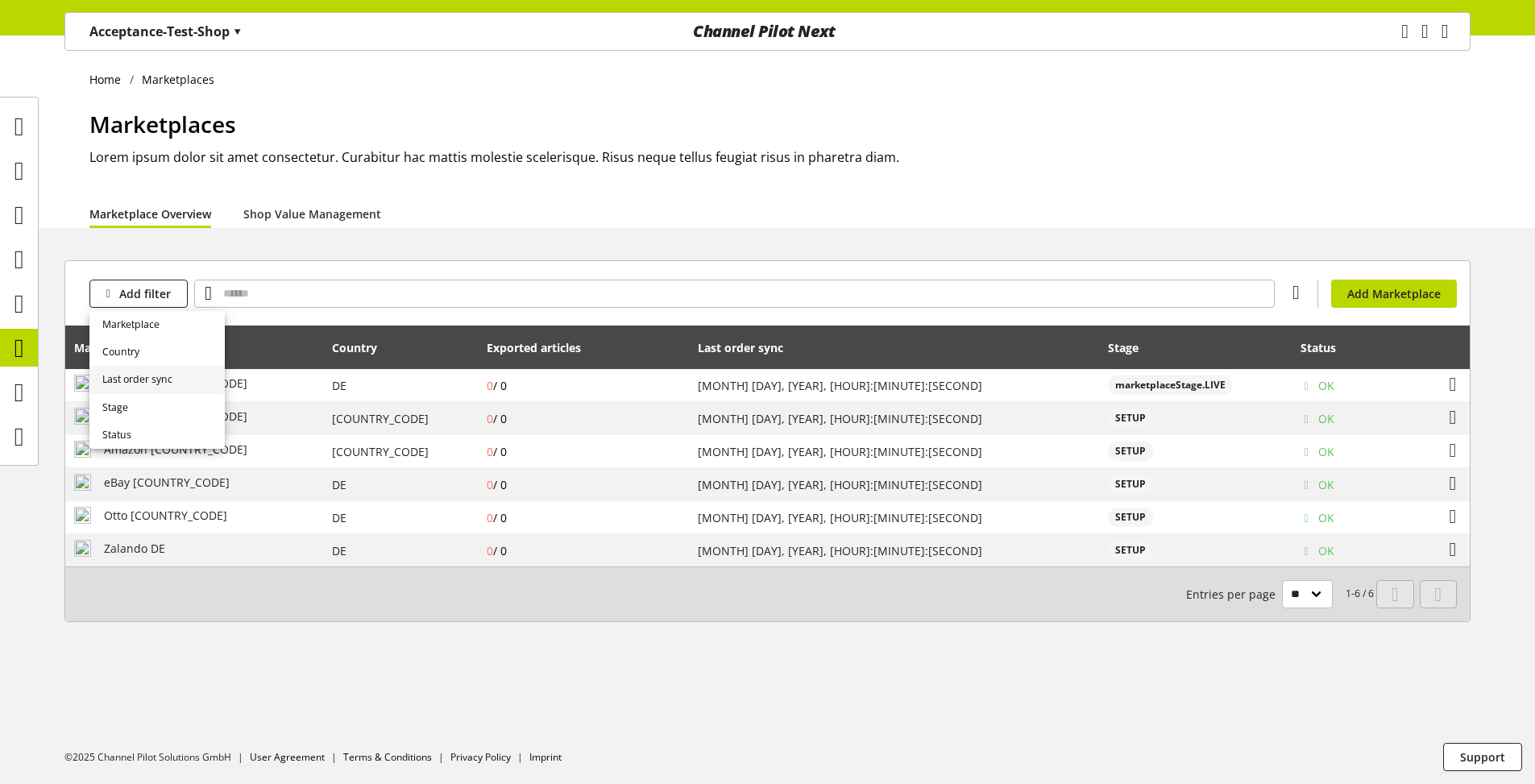 click on "Last order sync" at bounding box center [137, 380] 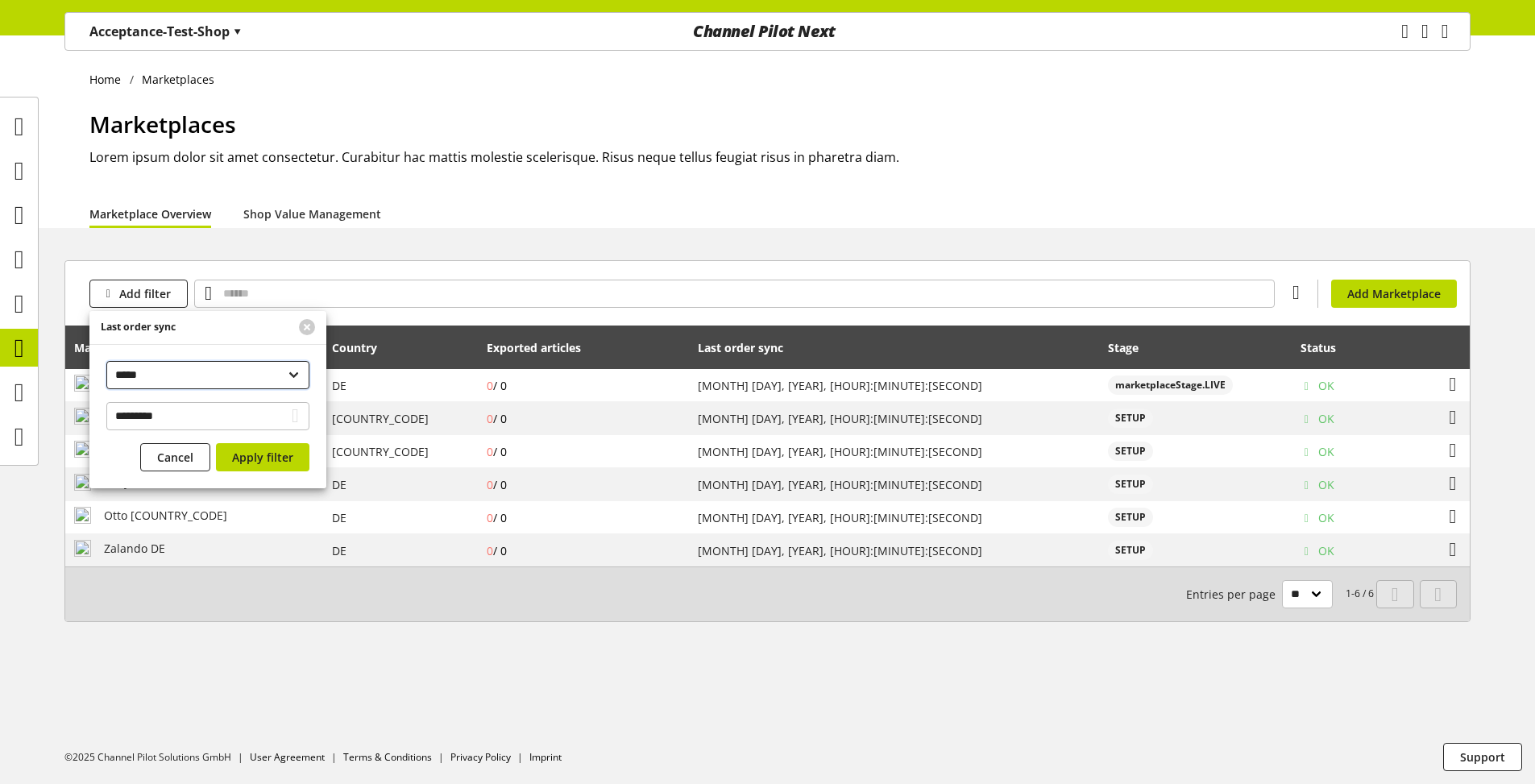 select on "********" 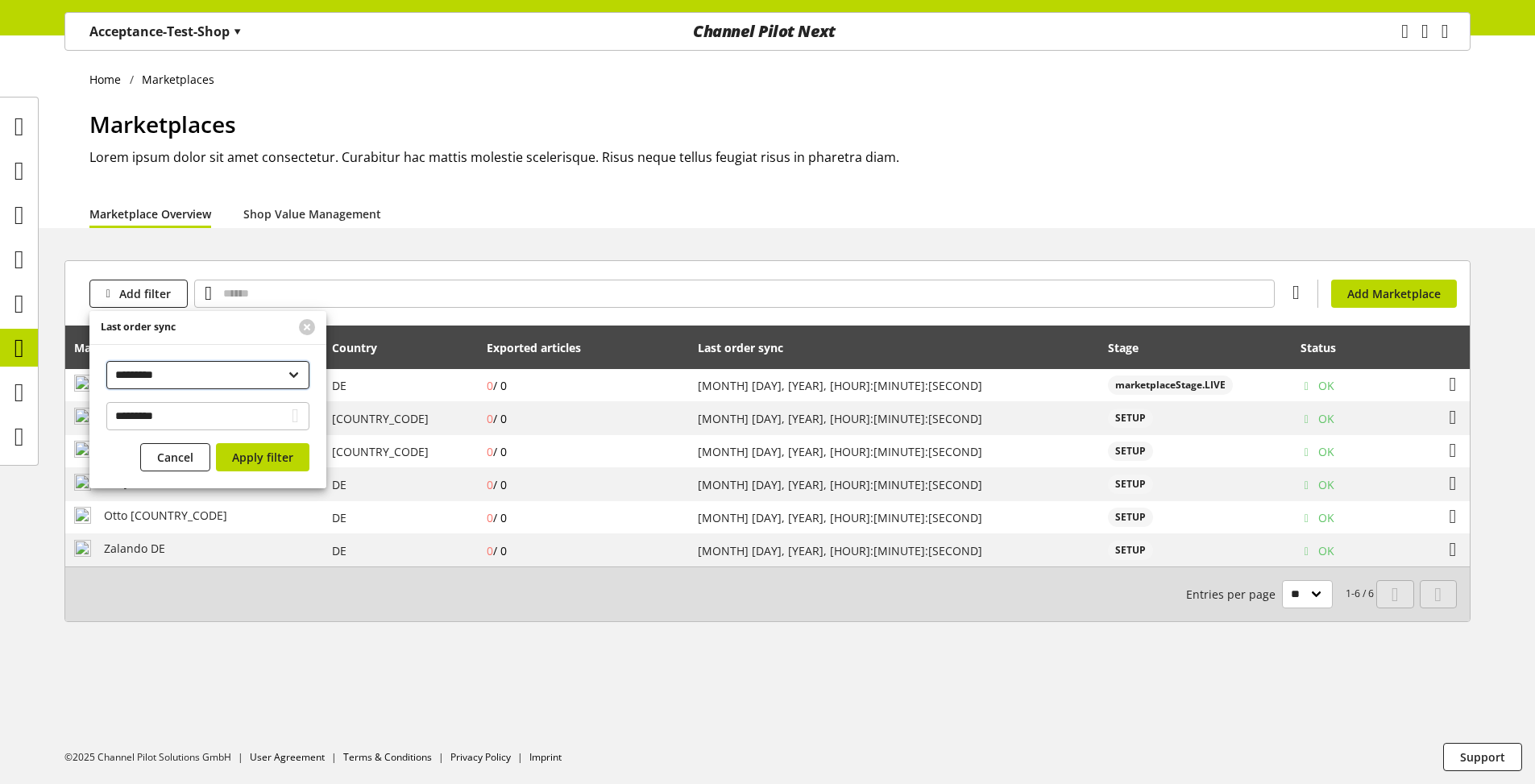 click on "**********" at bounding box center [208, 375] 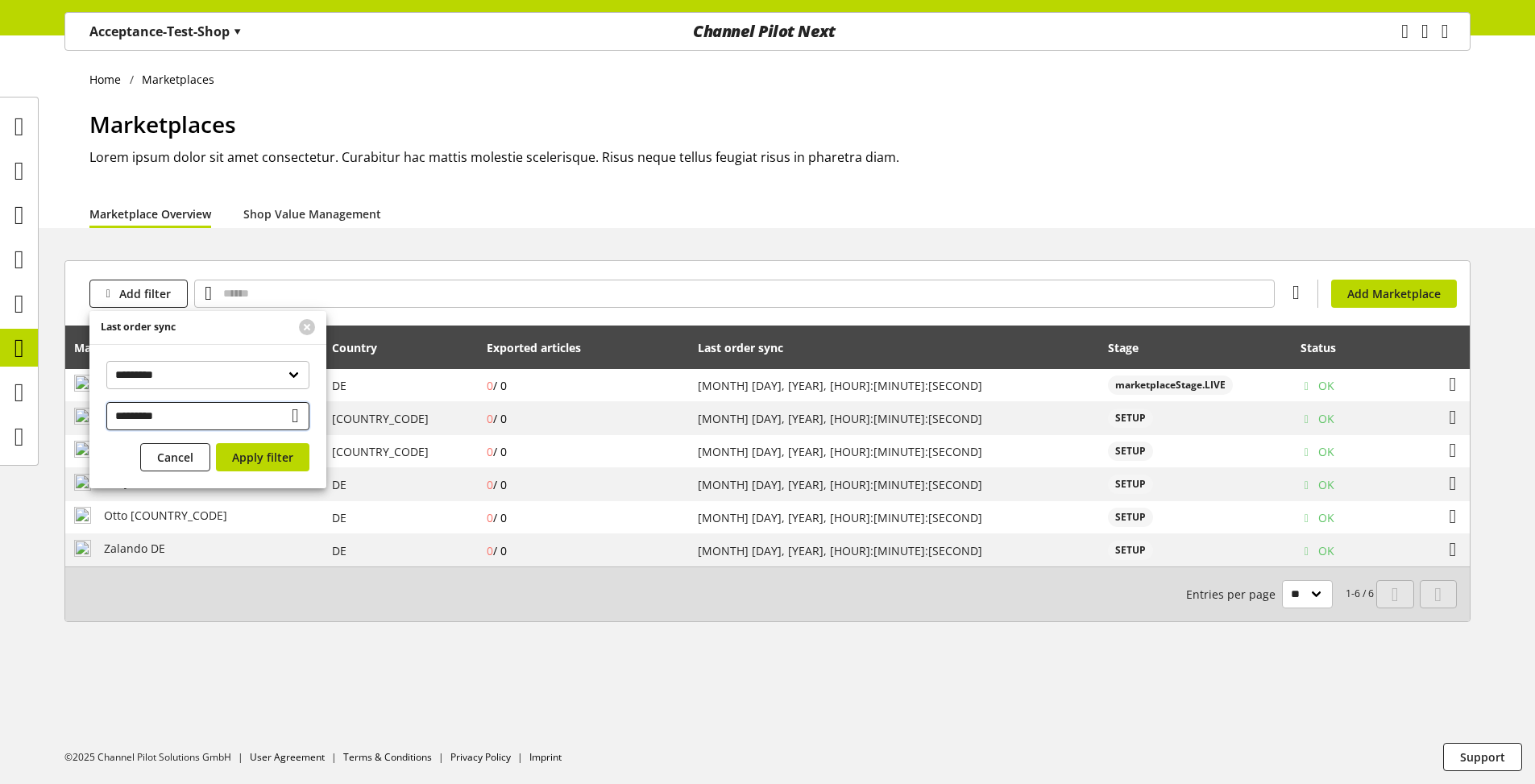 click on "*********" at bounding box center [208, 416] 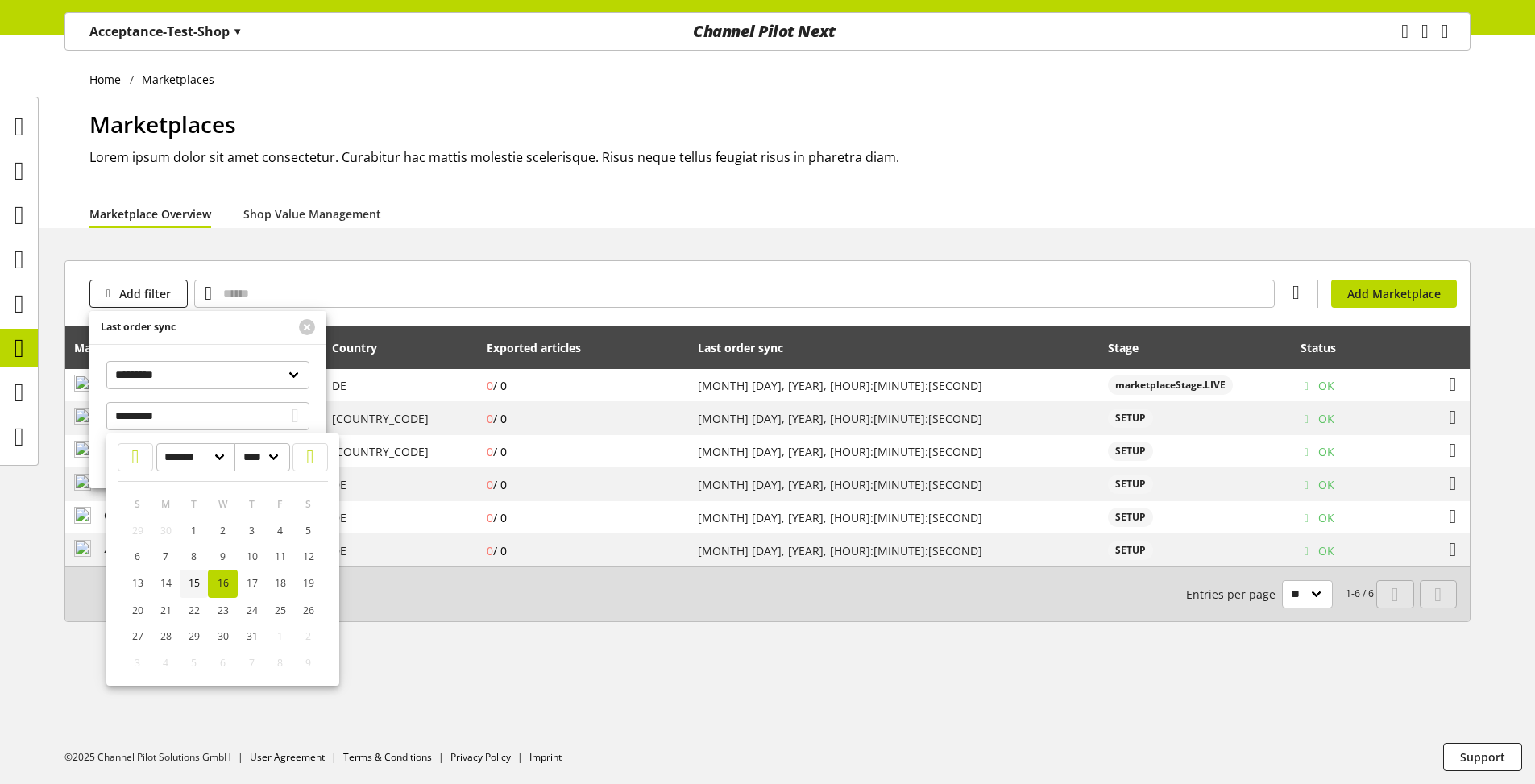 click on "15" at bounding box center [194, 583] 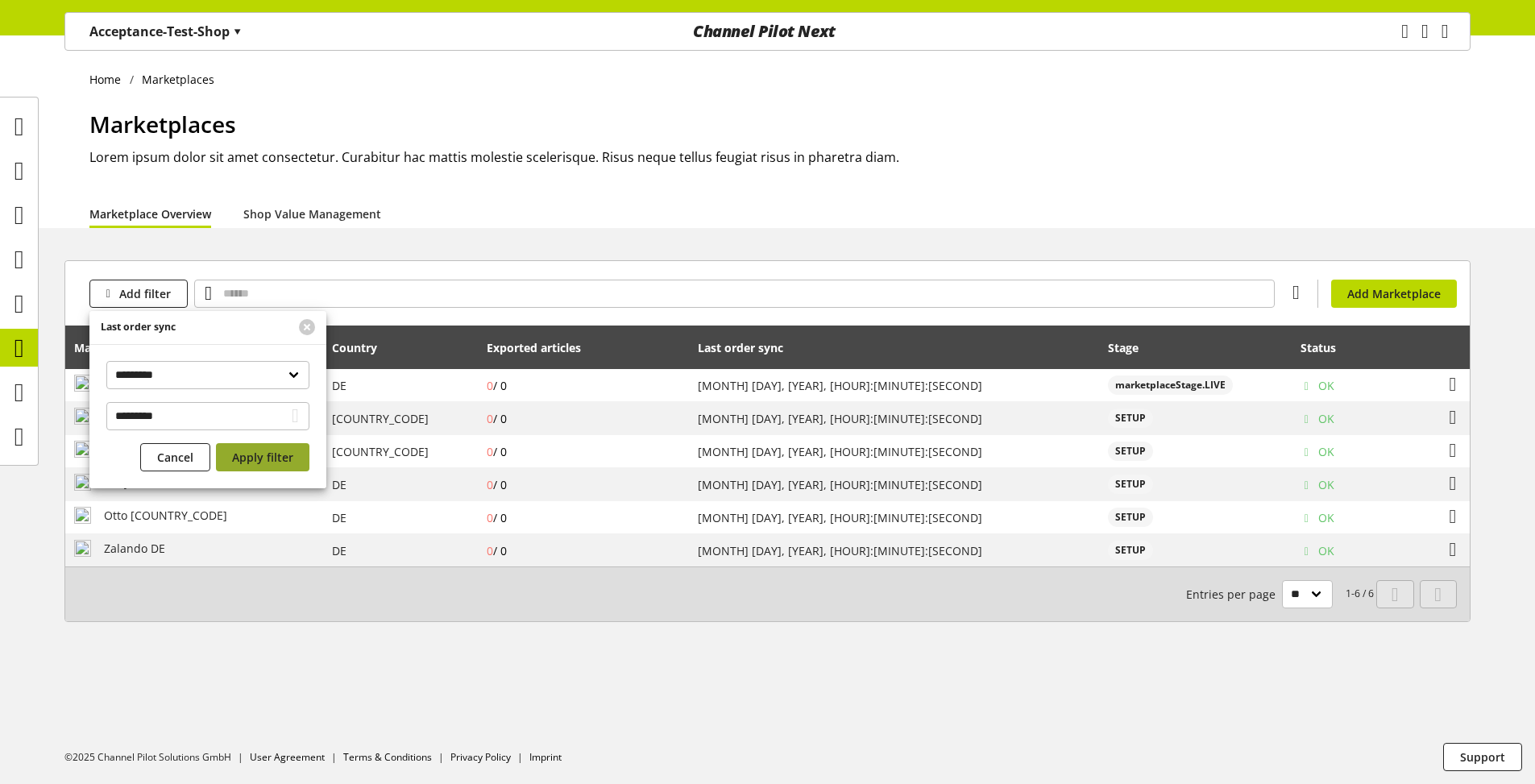 click on "Apply filter" at bounding box center (263, 457) 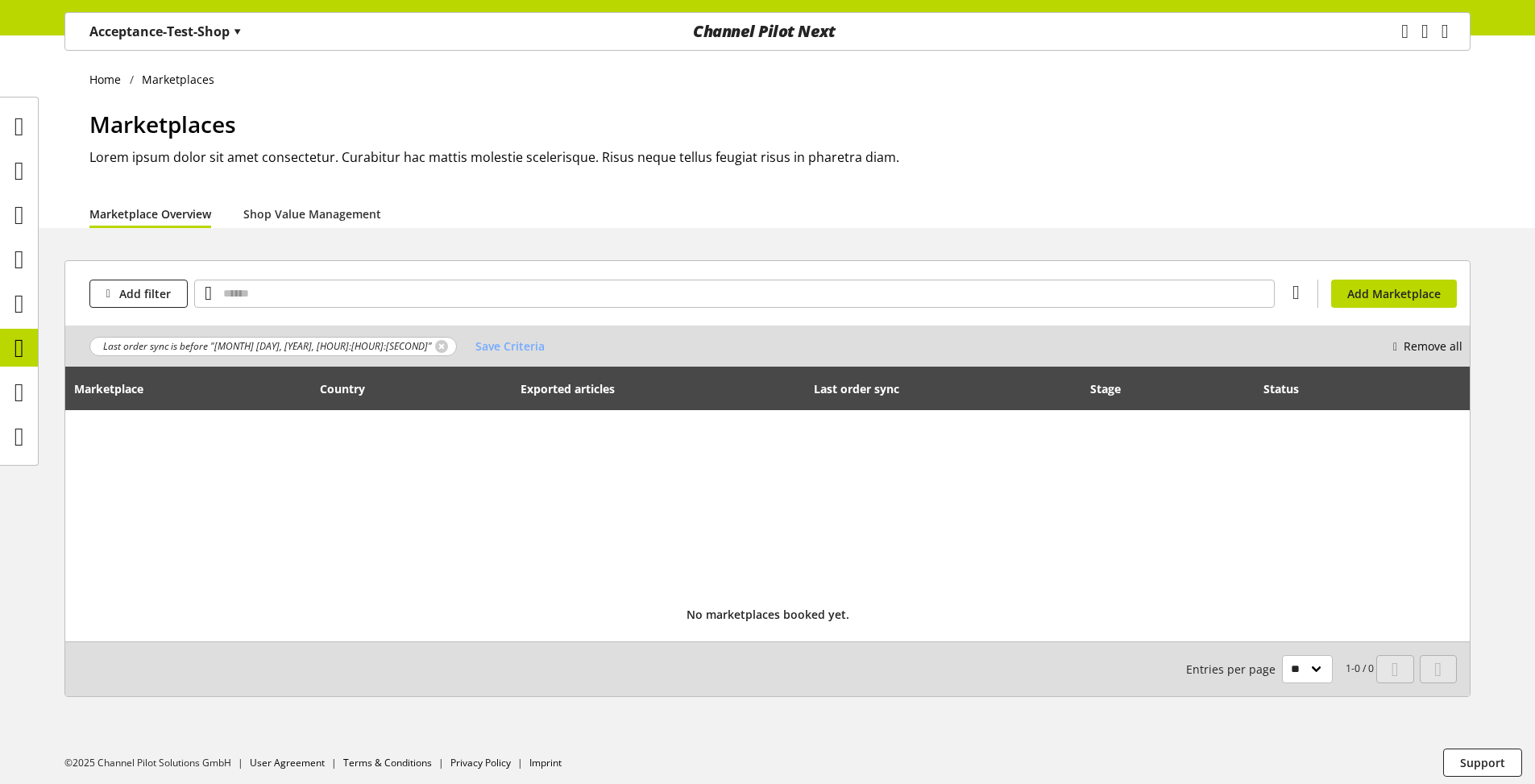click on "Last order sync is before "Jul 15, 2025, 00:00:00"" at bounding box center (273, 346) 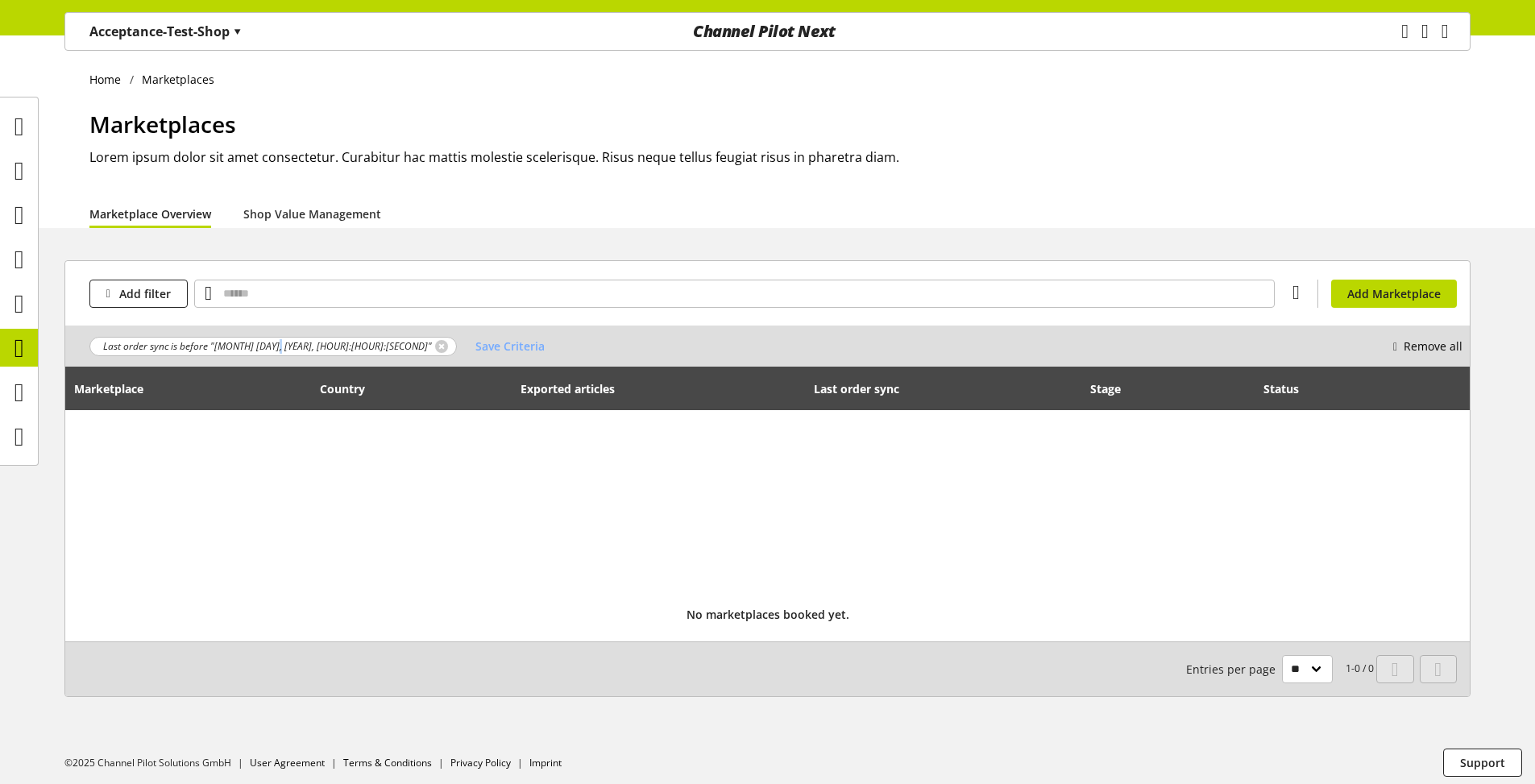drag, startPoint x: 268, startPoint y: 347, endPoint x: 281, endPoint y: 349, distance: 13.152946 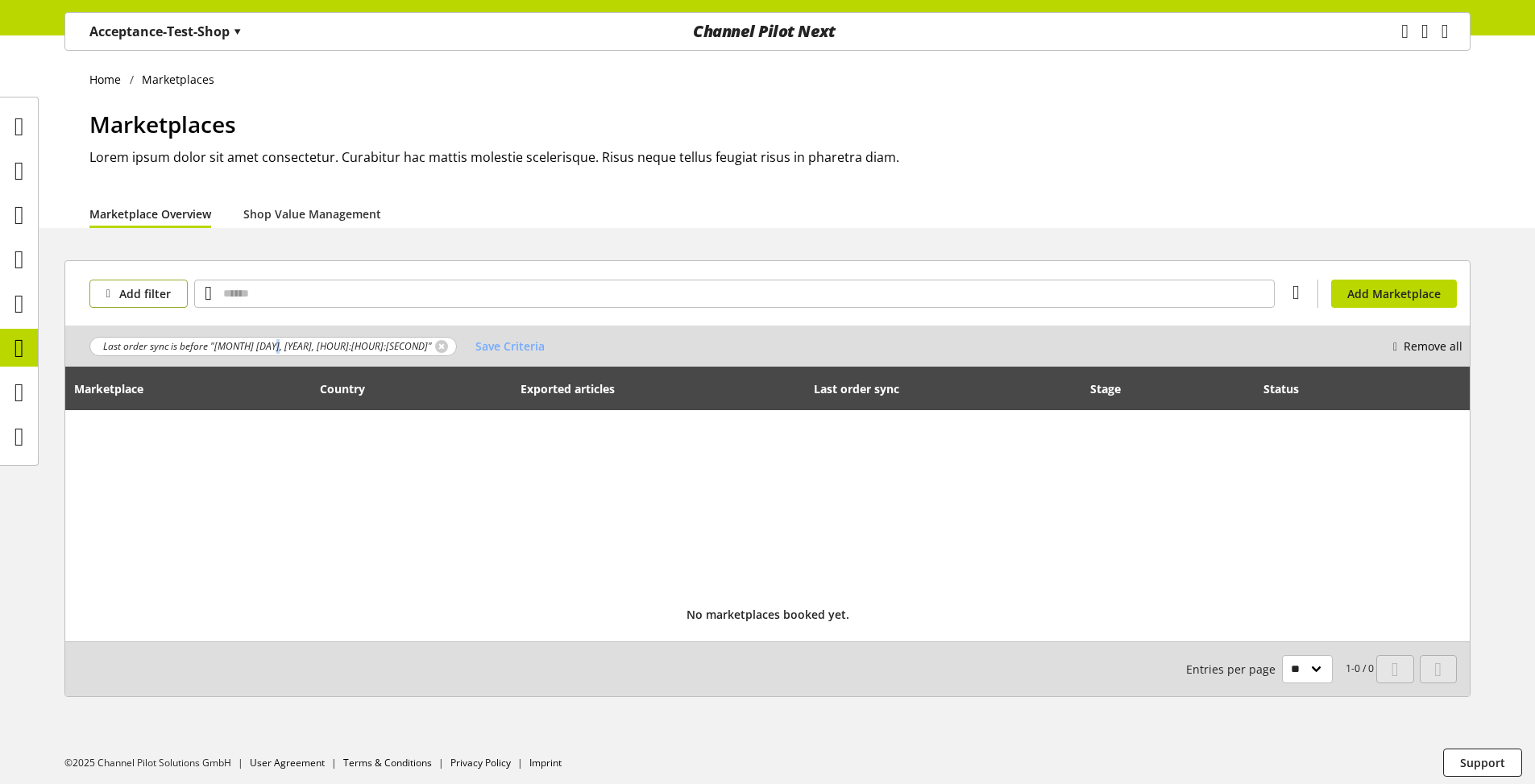 click on "Add filter" at bounding box center (139, 293) 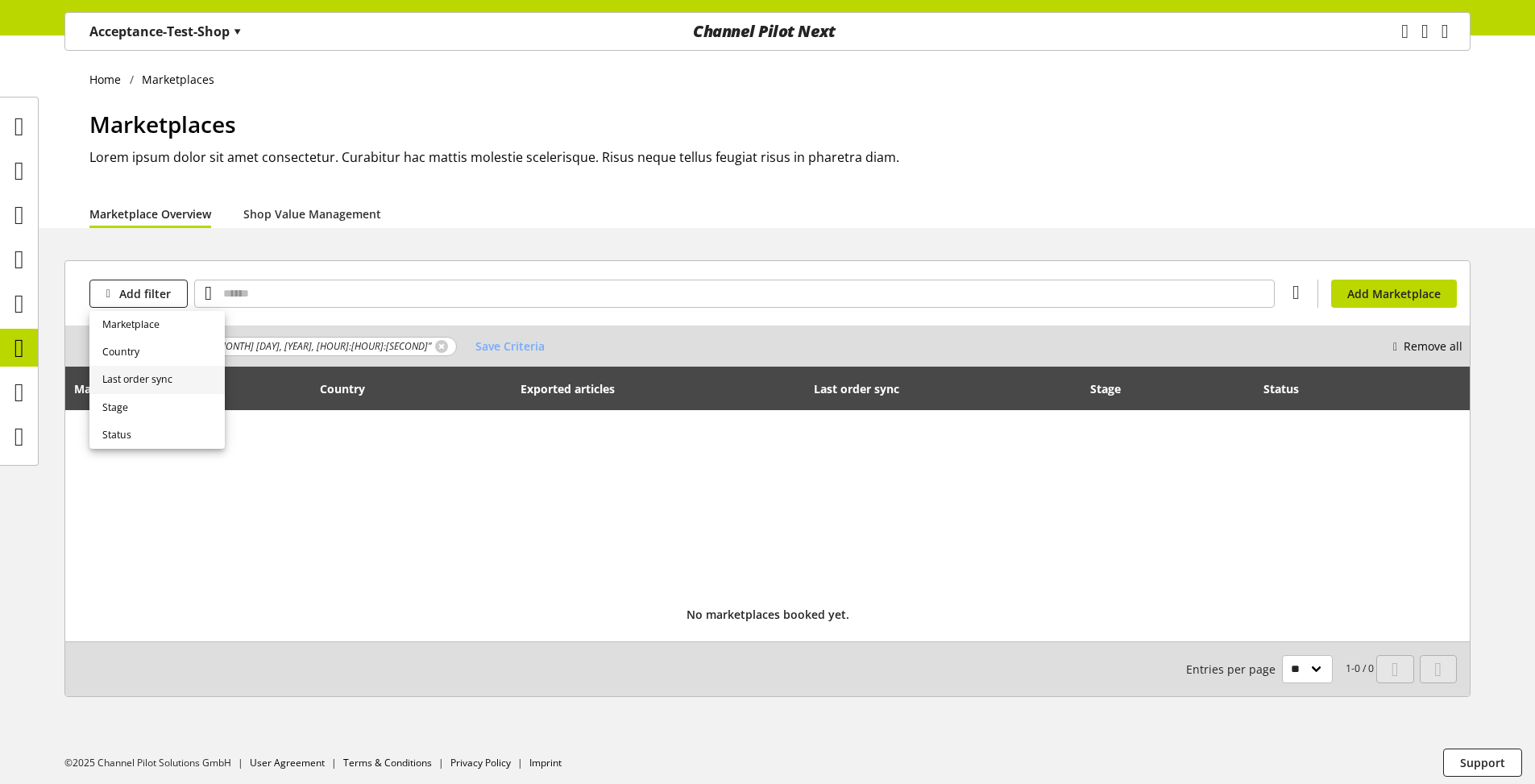 click on "Last order sync" at bounding box center (157, 380) 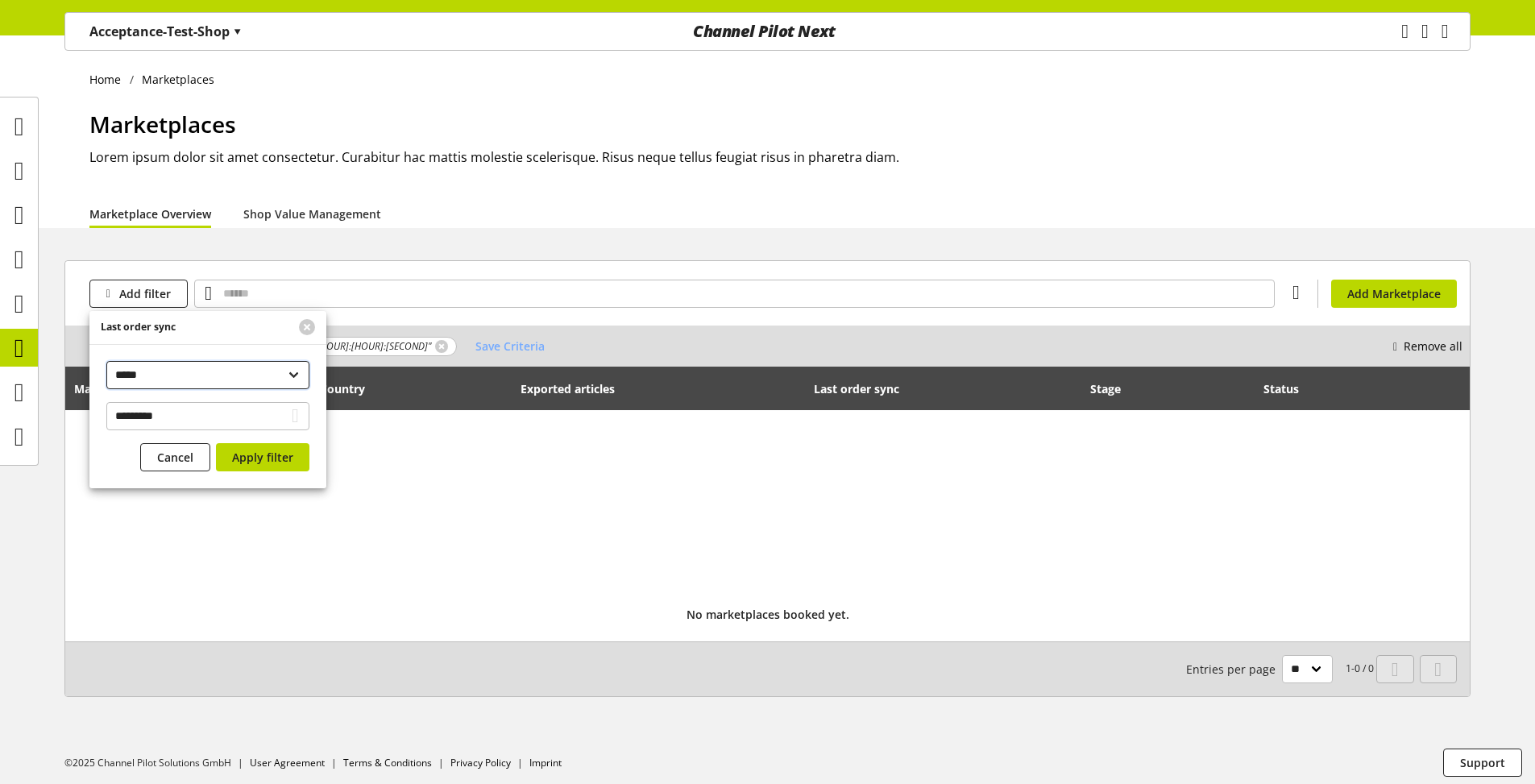 select on "*******" 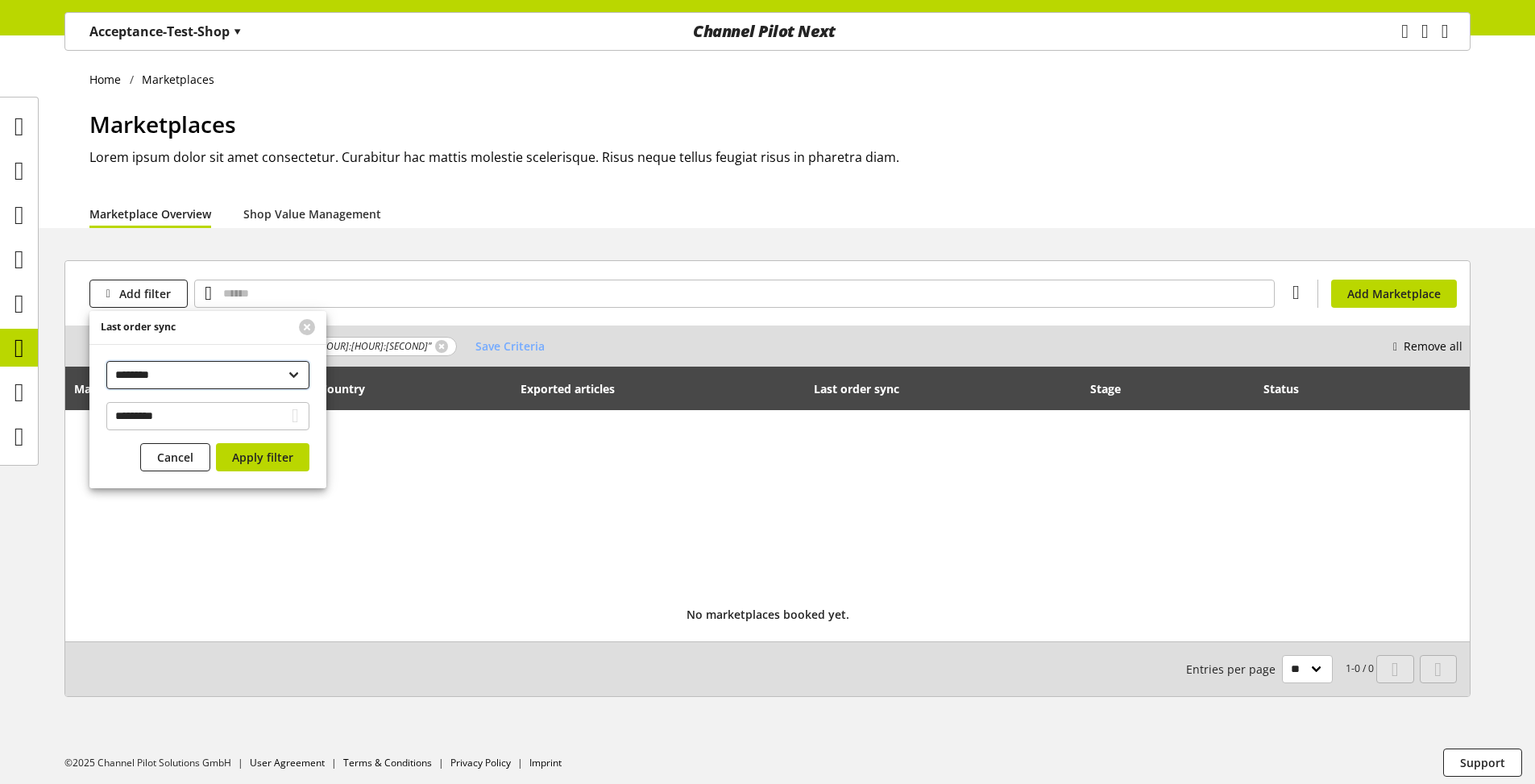 click on "**********" at bounding box center [208, 375] 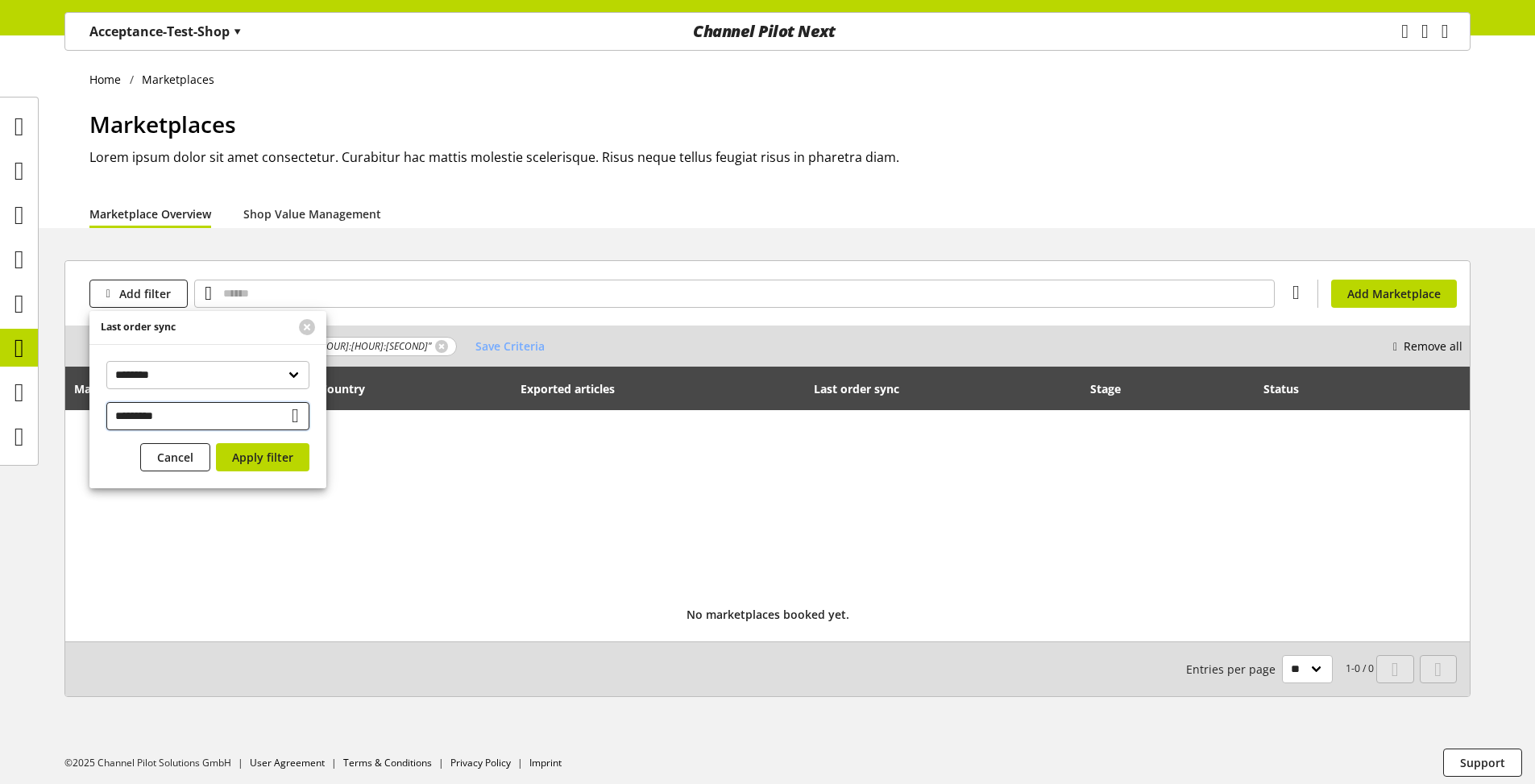 click on "*********" at bounding box center (208, 416) 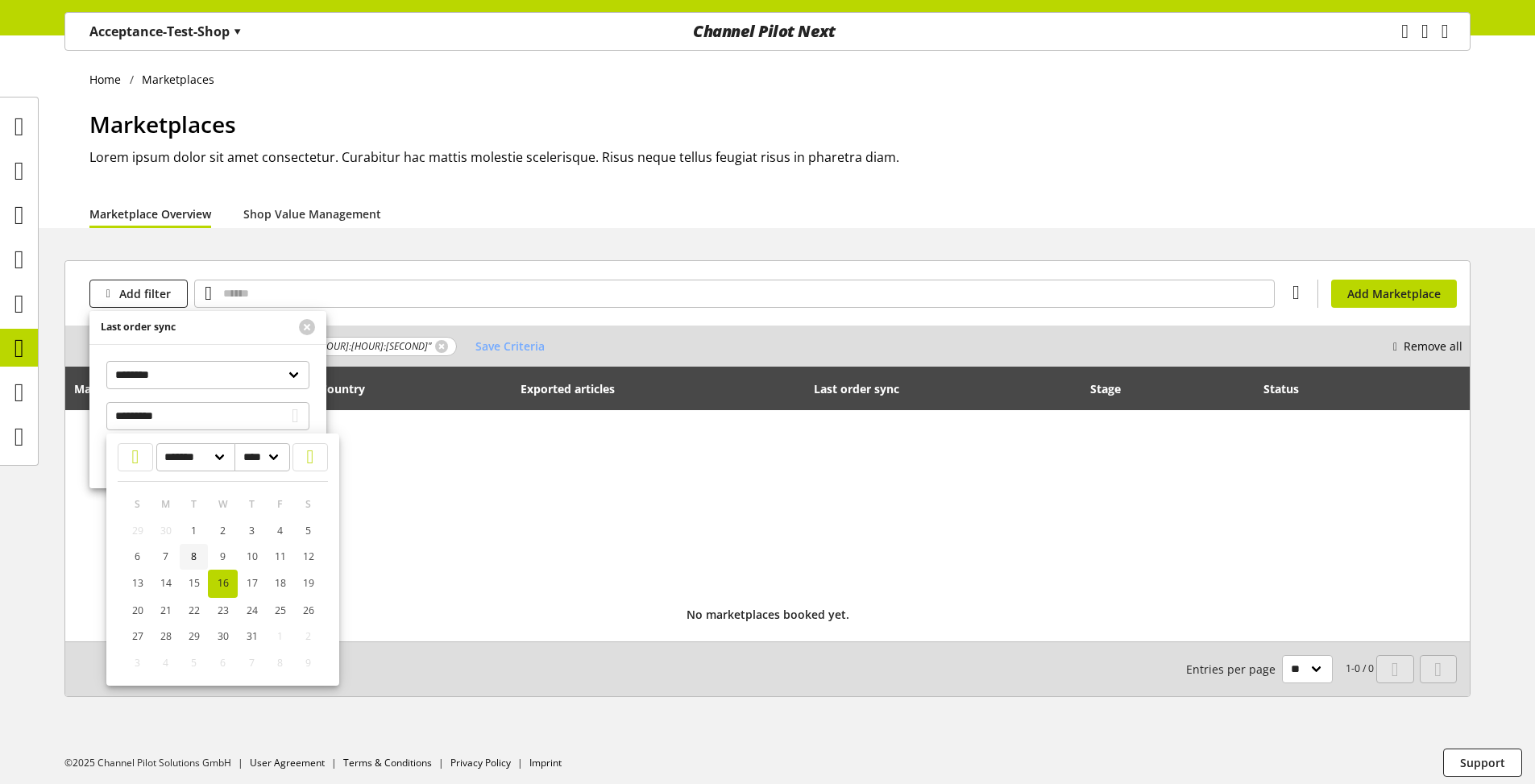 click on "8" at bounding box center [193, 557] 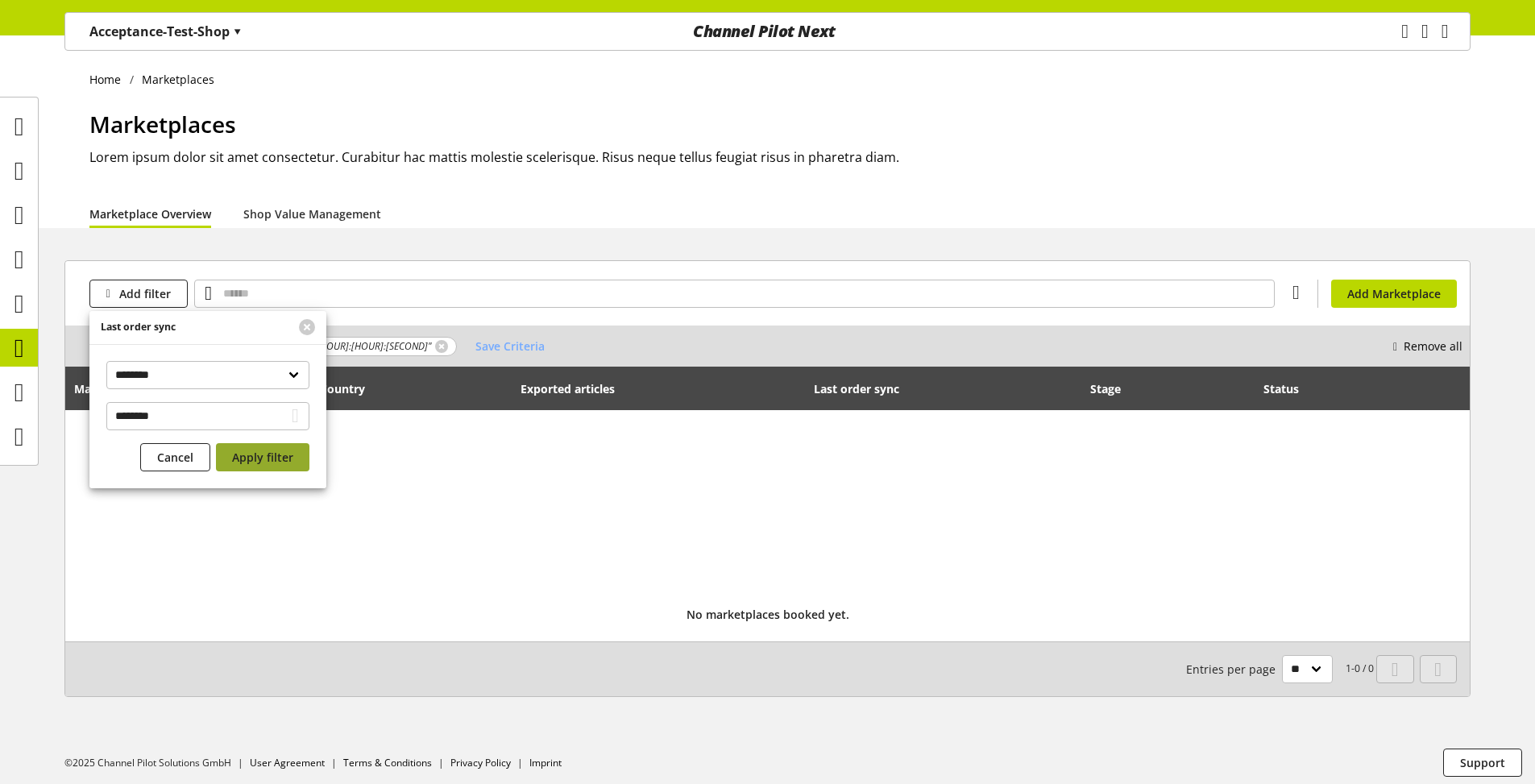click on "Apply filter" at bounding box center (263, 457) 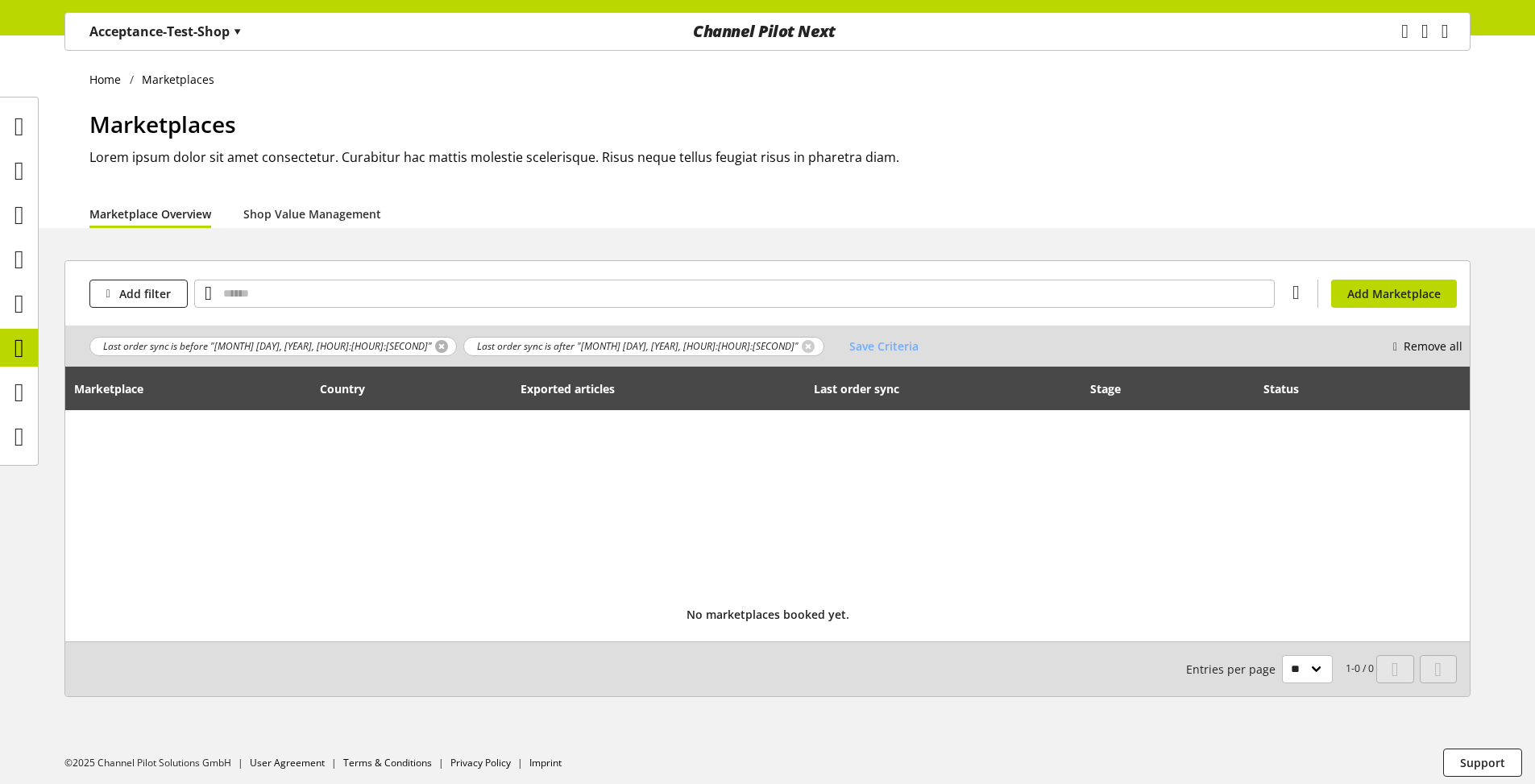 click at bounding box center (442, 346) 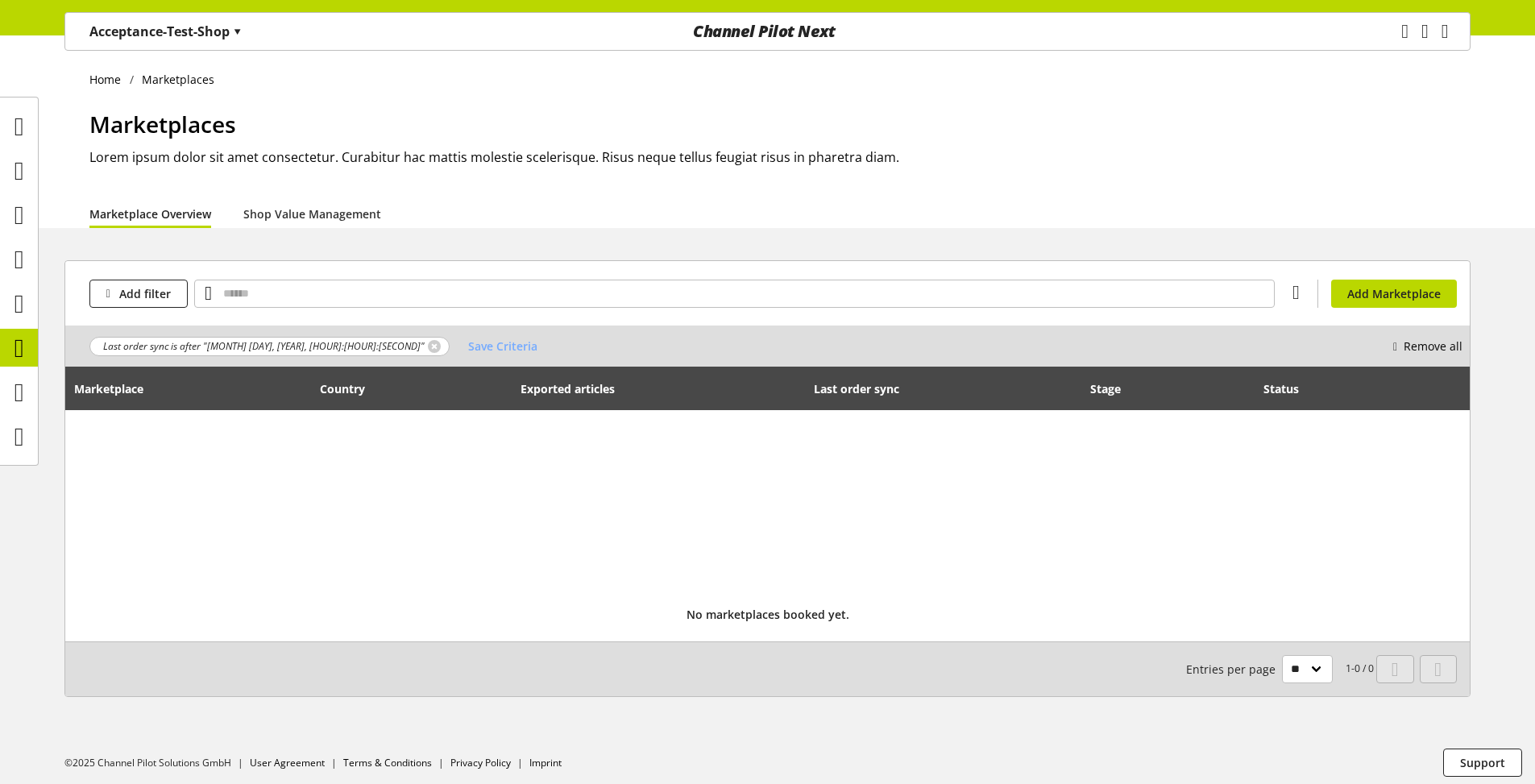 click on "Last order sync is after "Jul 08, 2025, 00:00:00"" at bounding box center (263, 346) 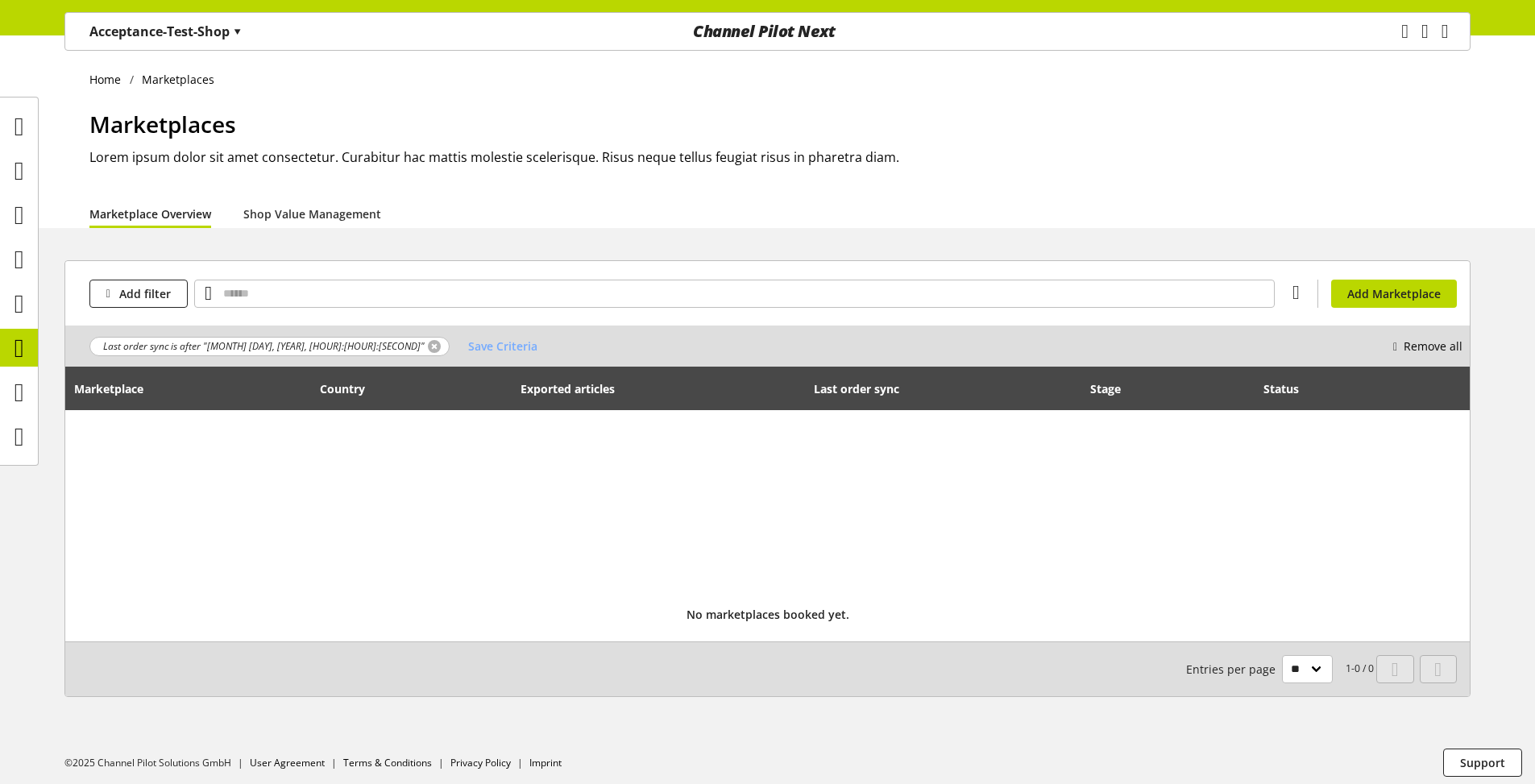 click at bounding box center [434, 346] 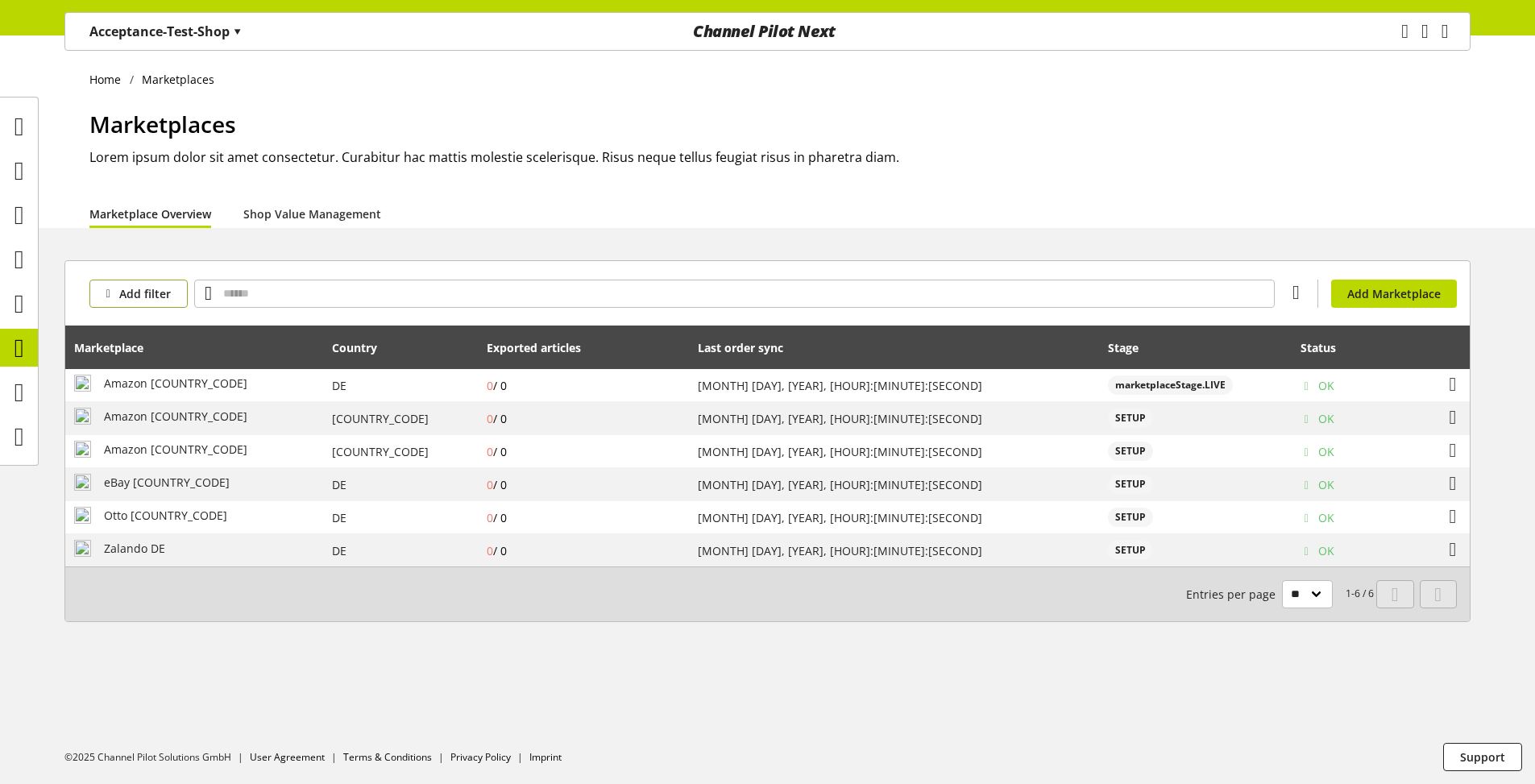 click on "Add filter" at bounding box center [145, 293] 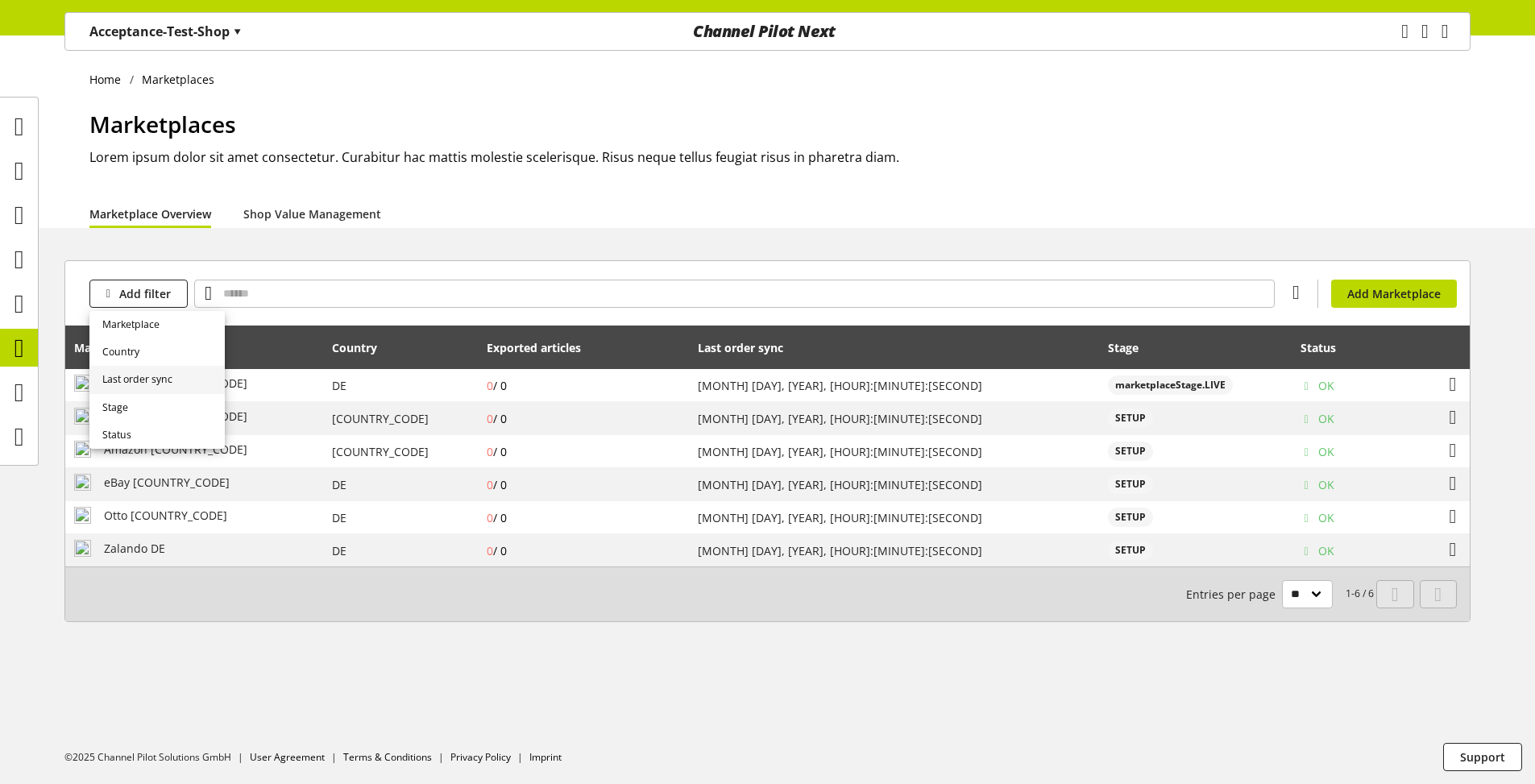 click on "Last order sync" at bounding box center (137, 380) 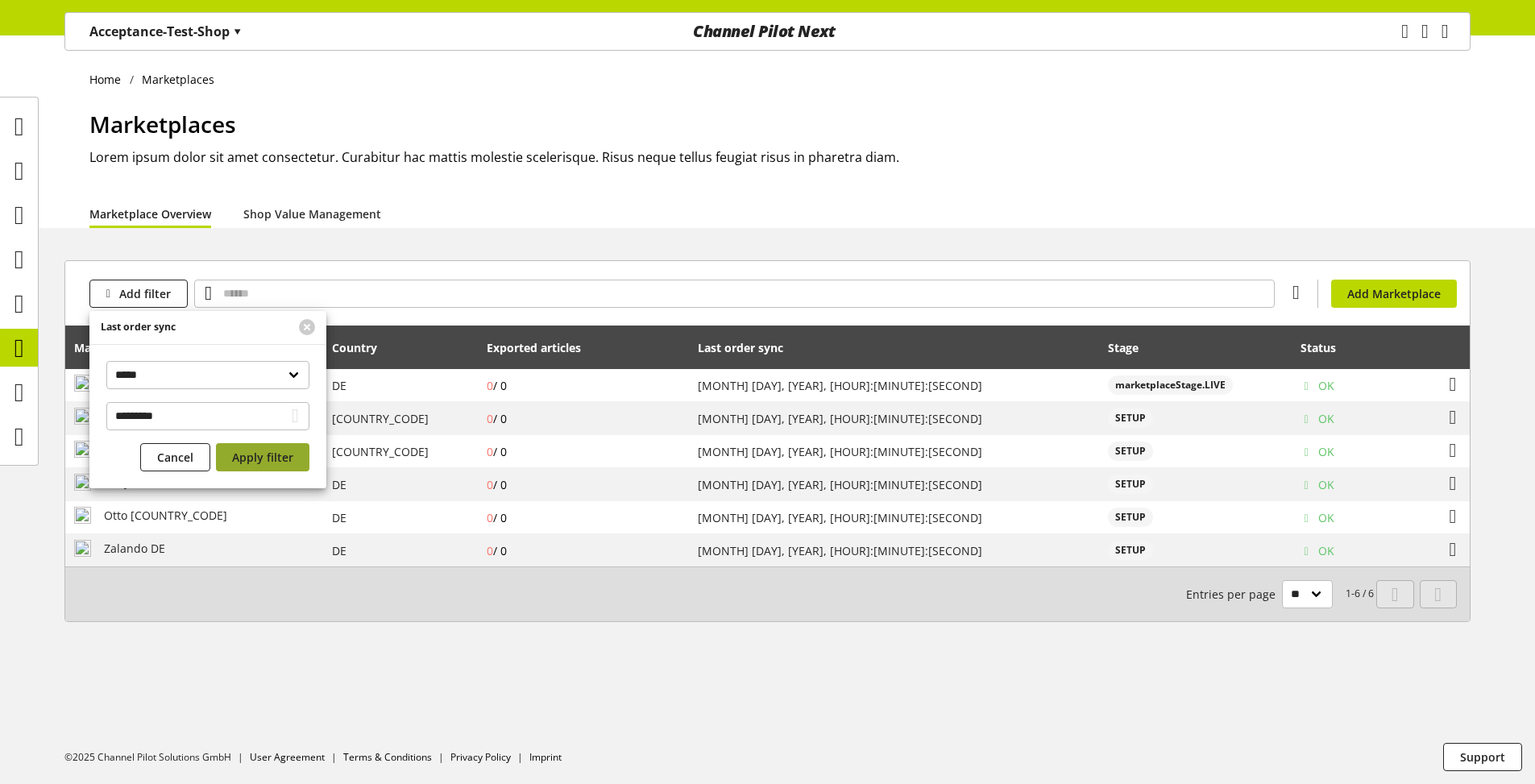 click on "Apply filter" at bounding box center [263, 457] 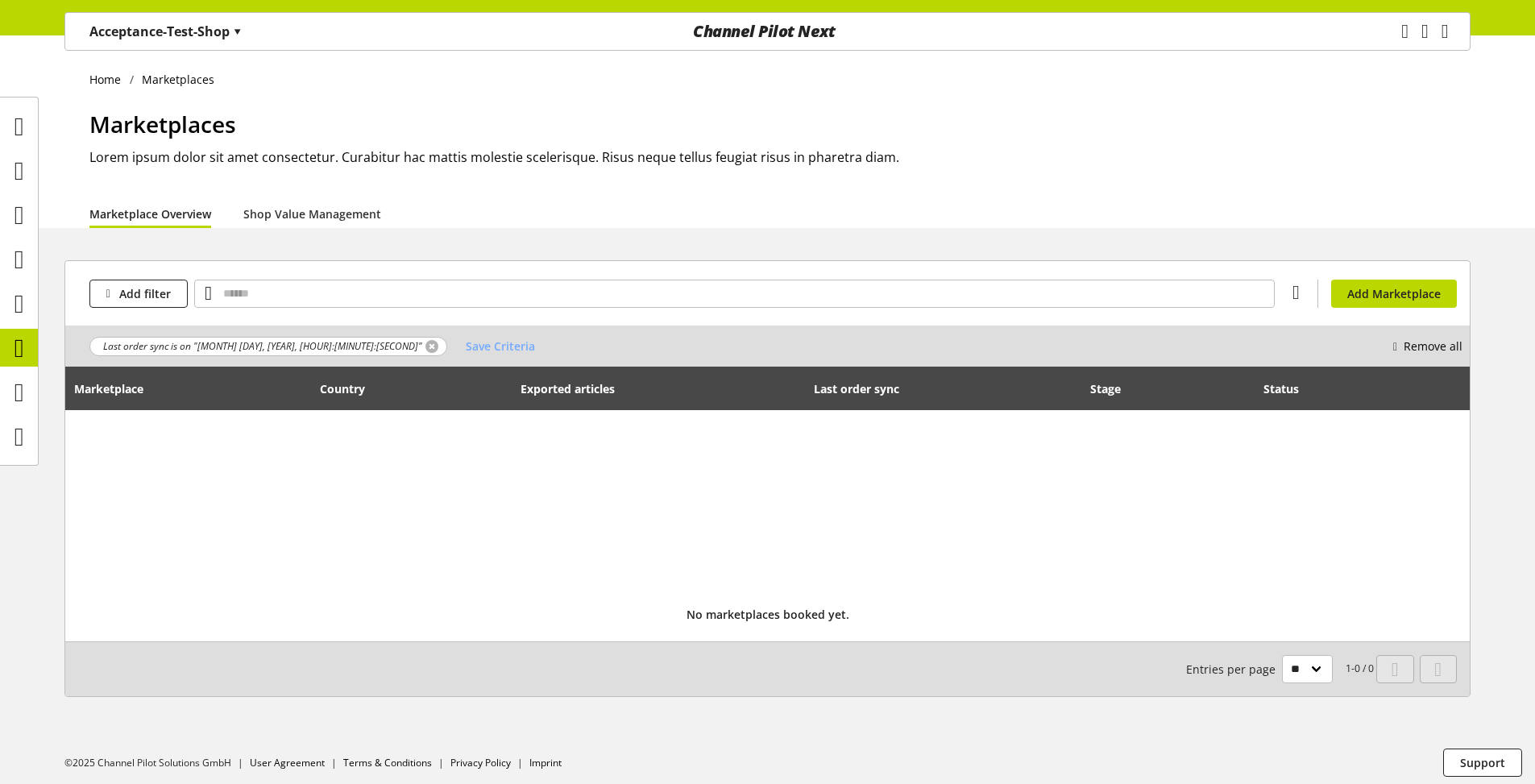 click at bounding box center [432, 346] 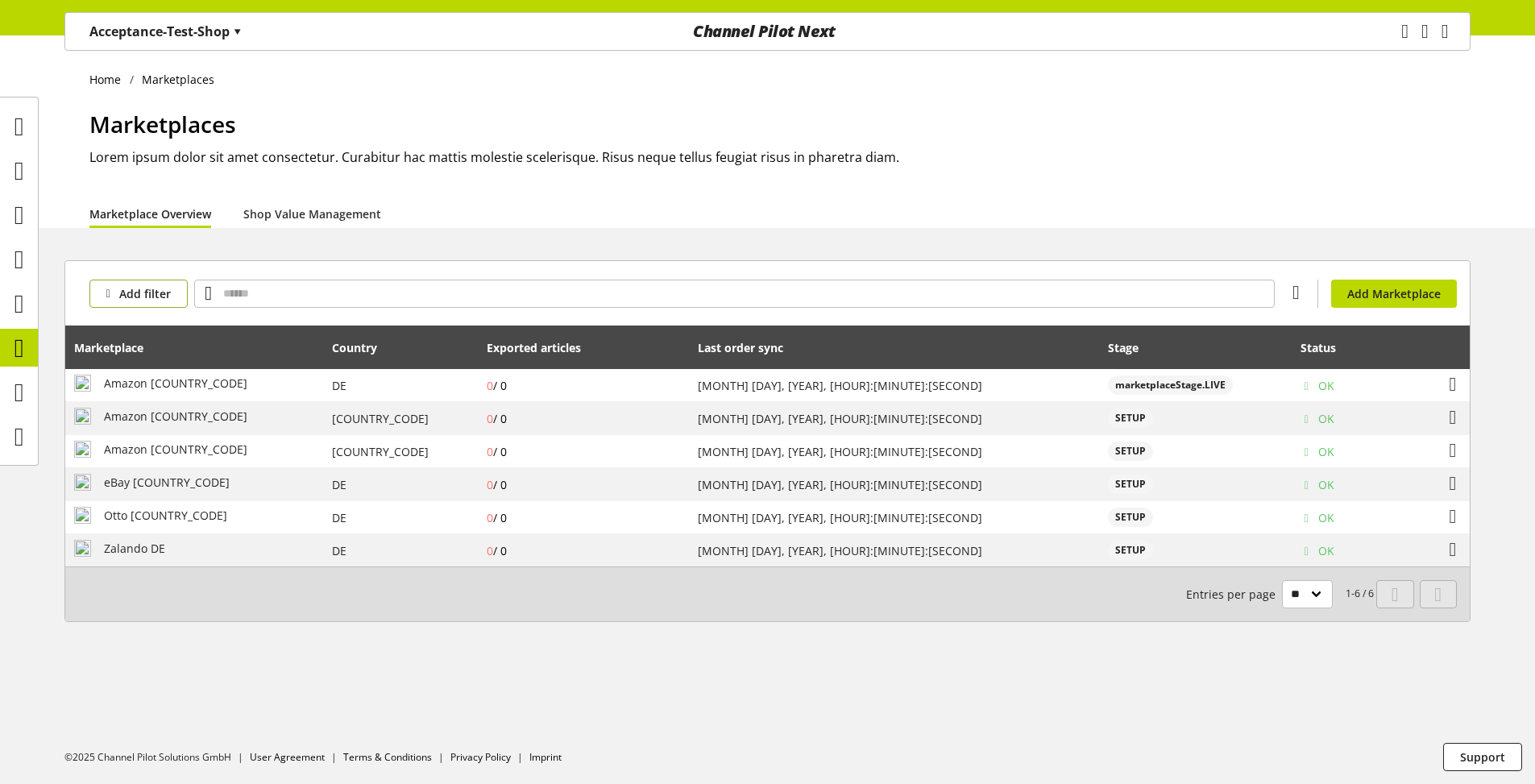 click on "Add filter" at bounding box center [145, 293] 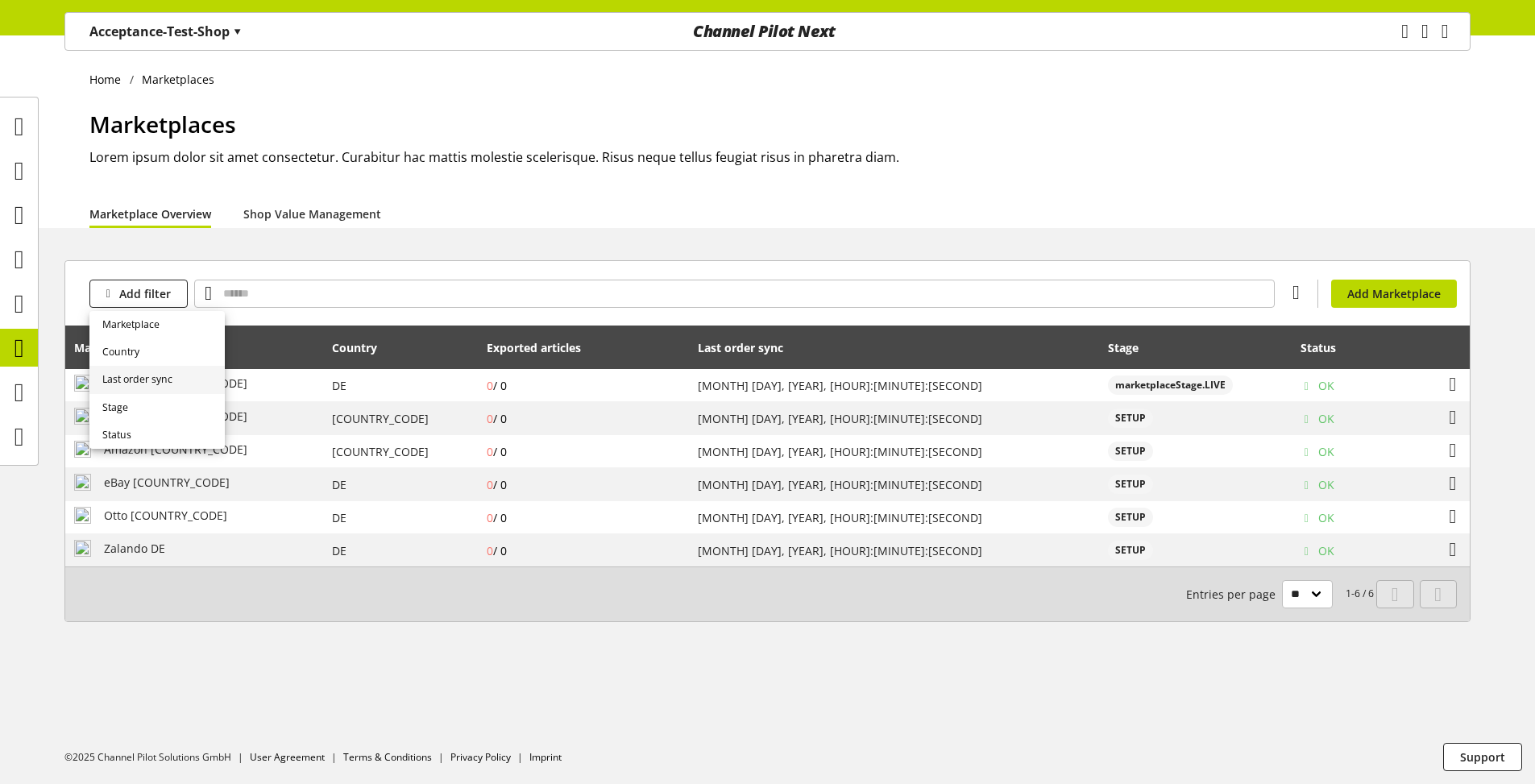 click on "Last order sync" at bounding box center (137, 380) 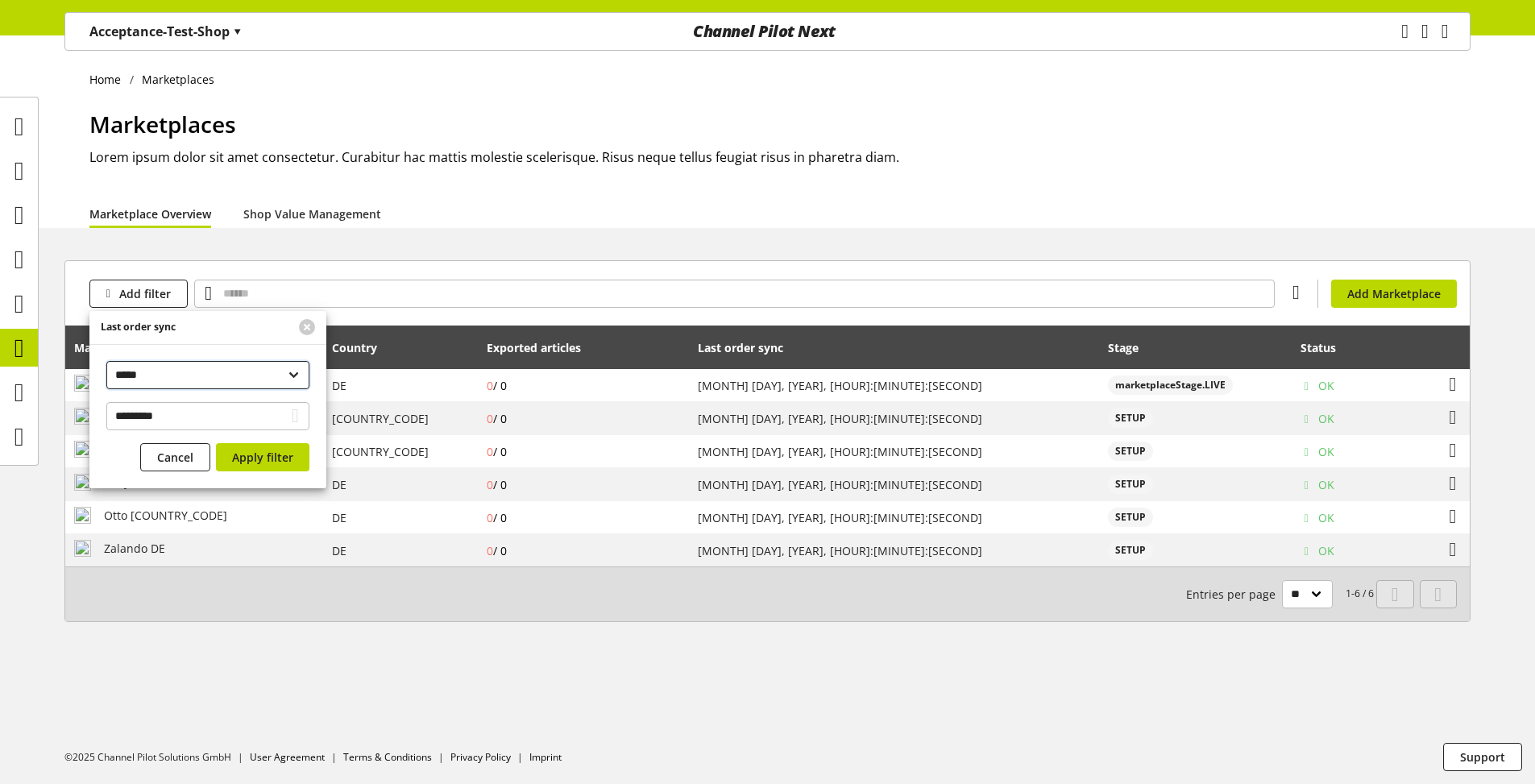 select on "*******" 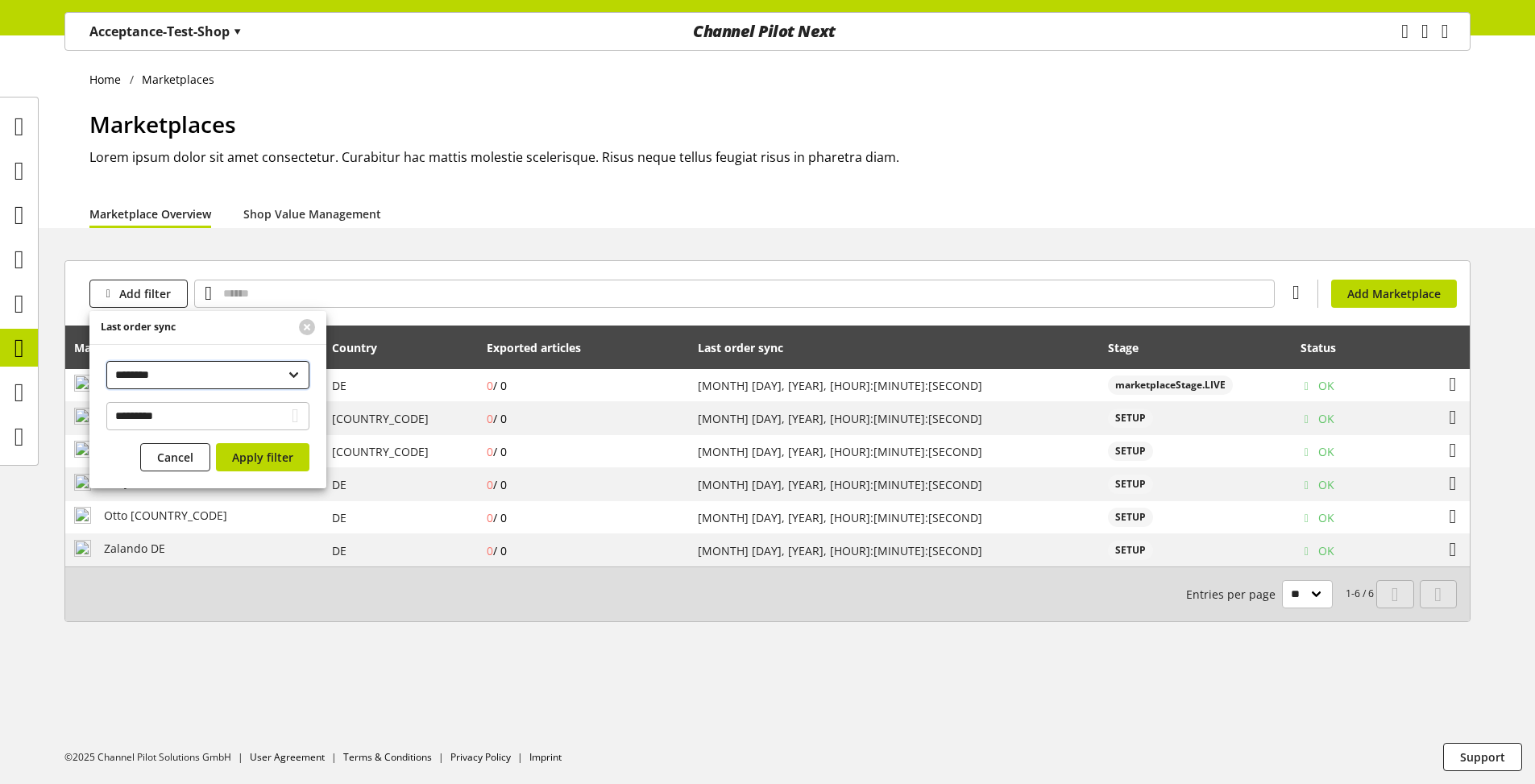 click on "**********" at bounding box center (208, 375) 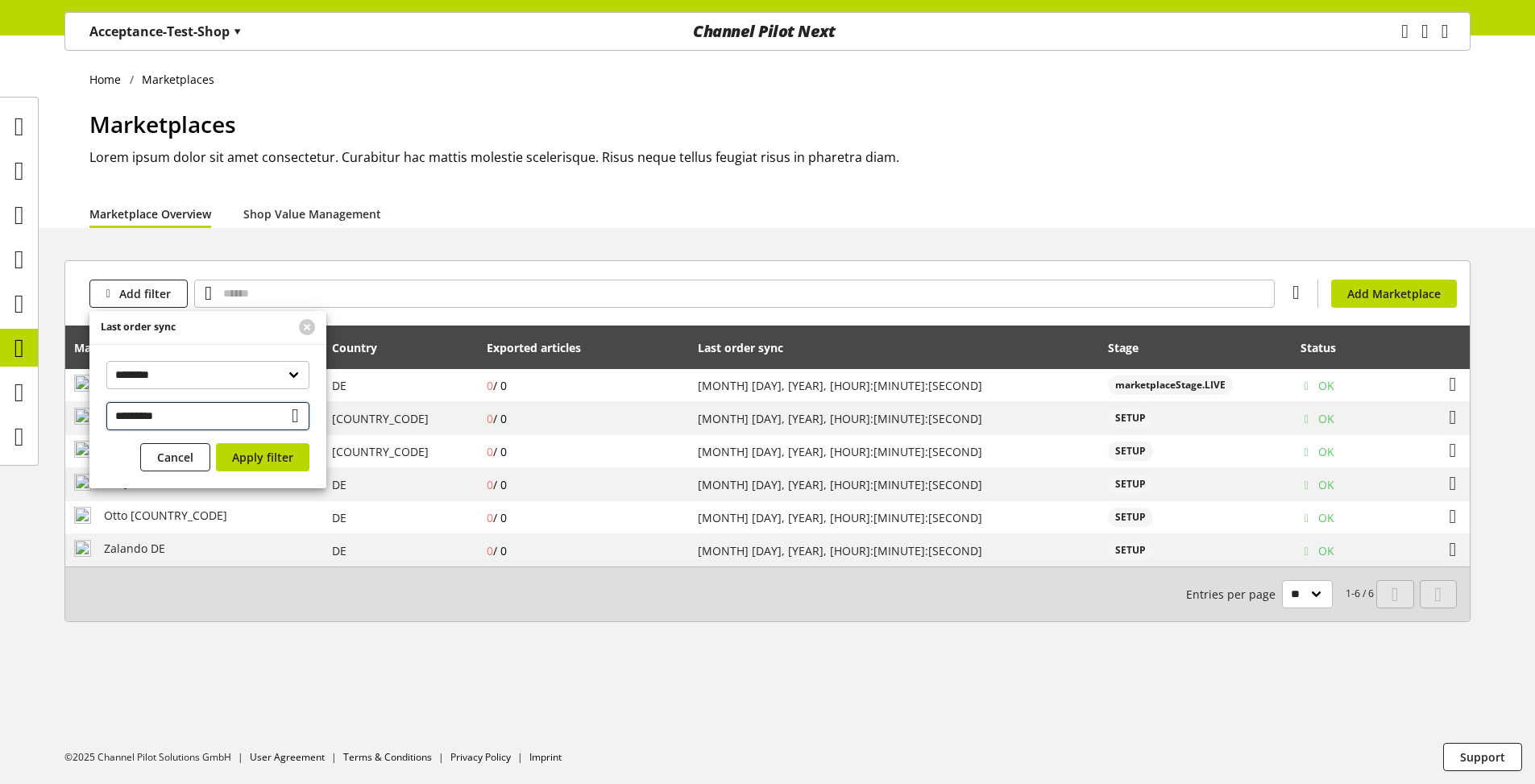 click on "*********" at bounding box center (208, 416) 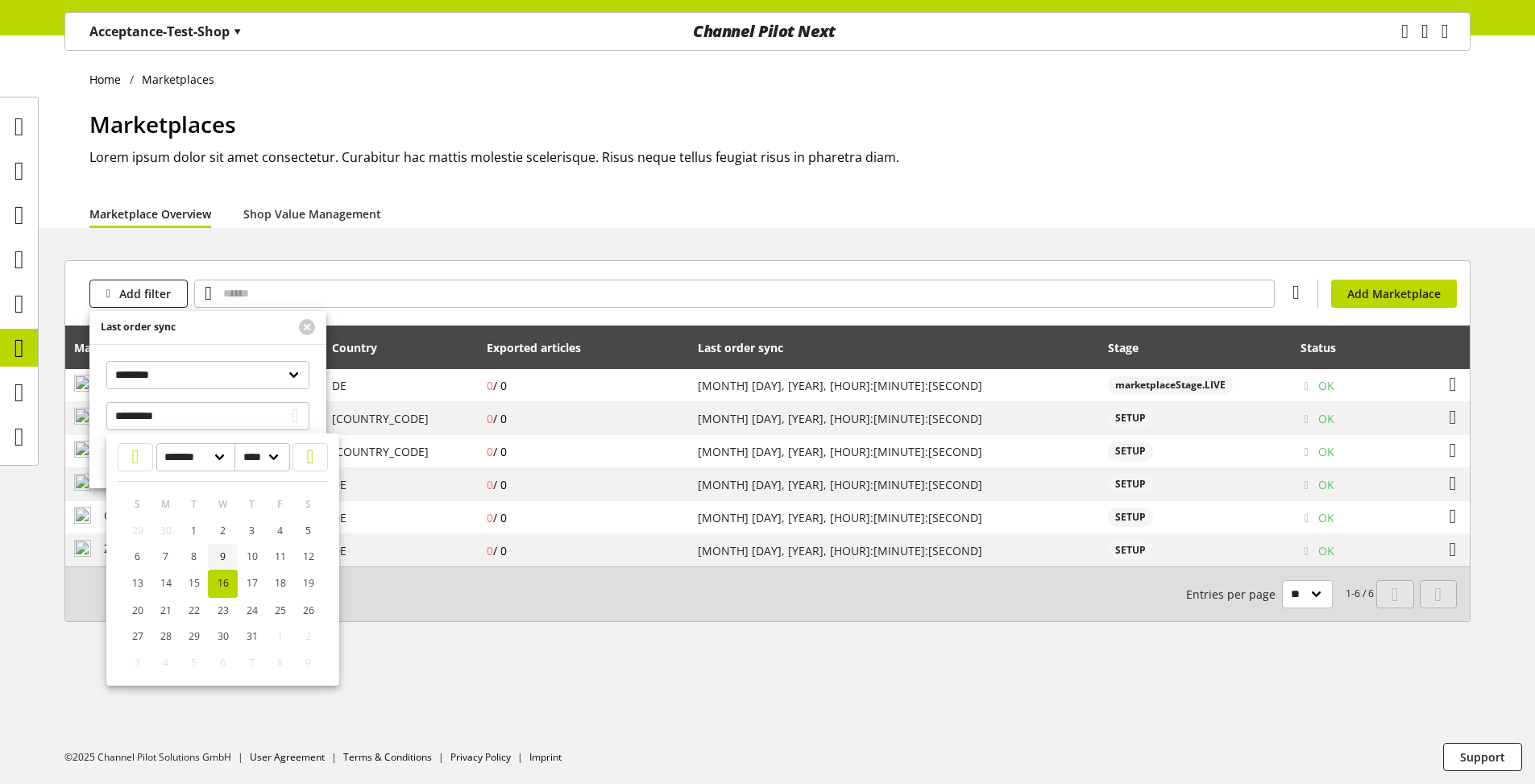 click on "9" at bounding box center [222, 557] 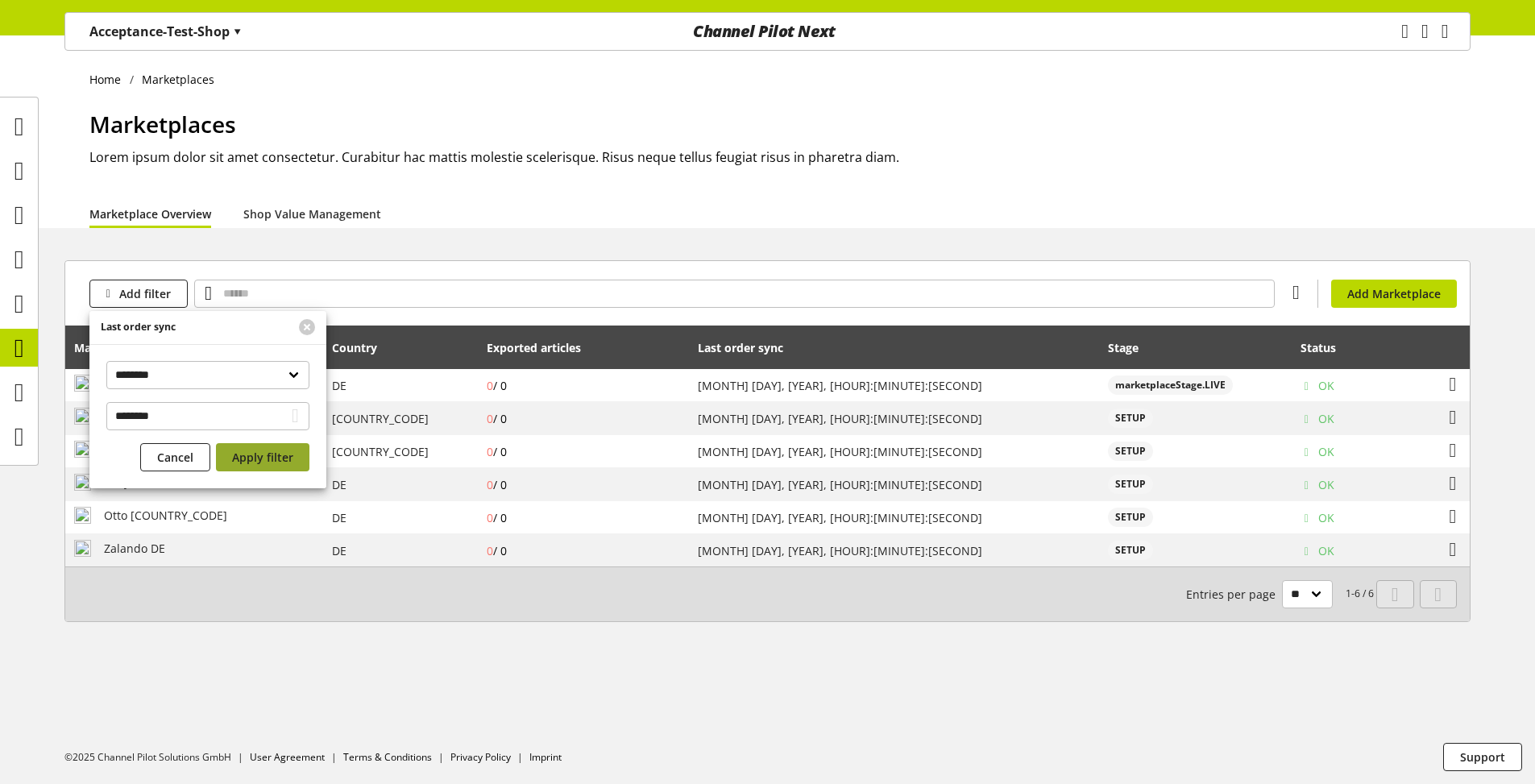 click on "Apply filter" at bounding box center (263, 457) 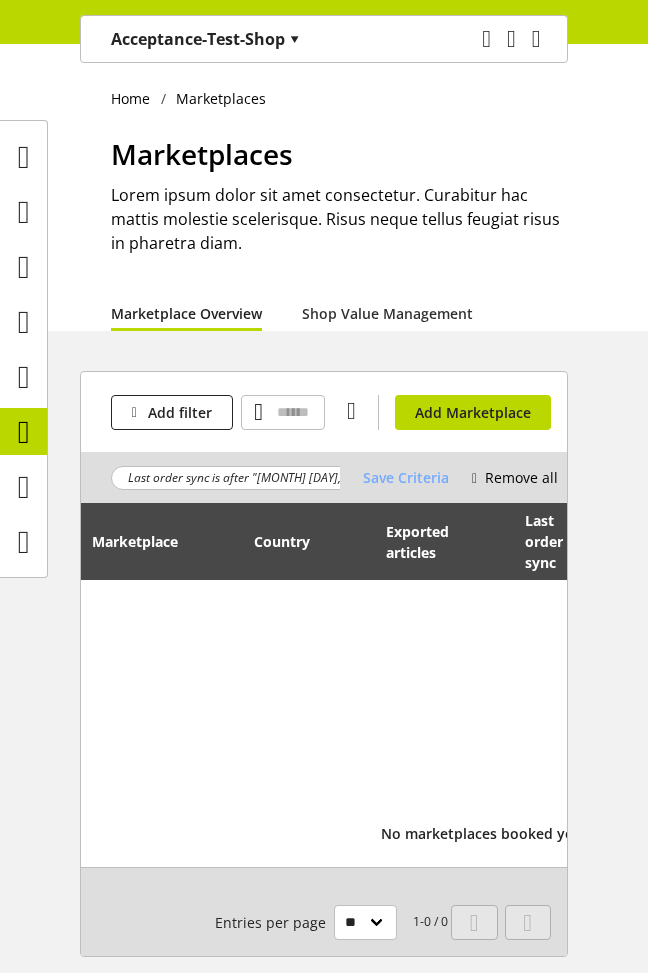 click on "Last order sync is after "Jul 09, 2025, 00:00:00"" at bounding box center (327, 478) 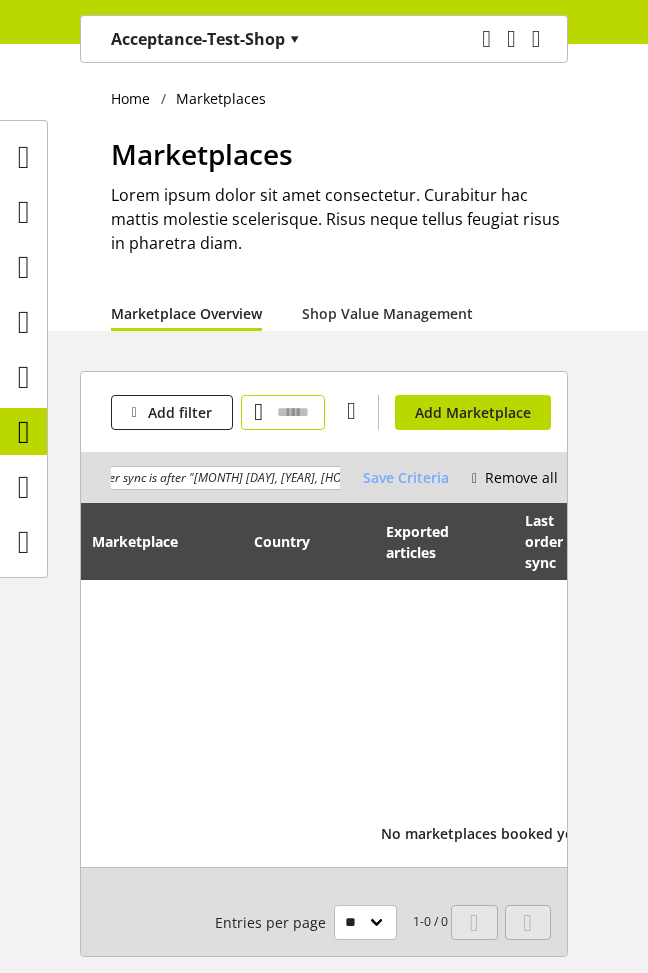 click at bounding box center [283, 412] 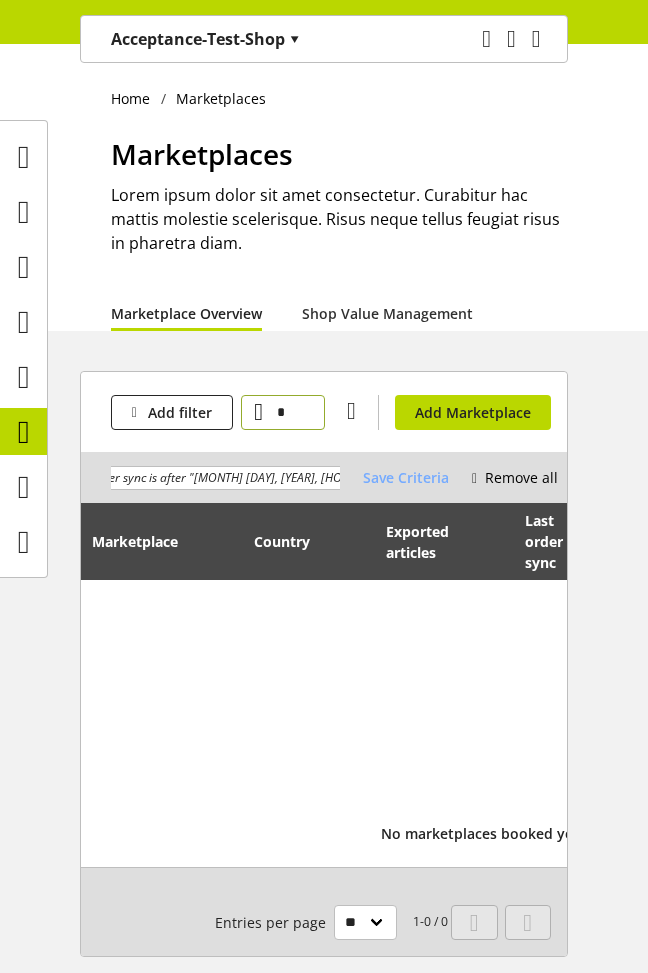 type on "*" 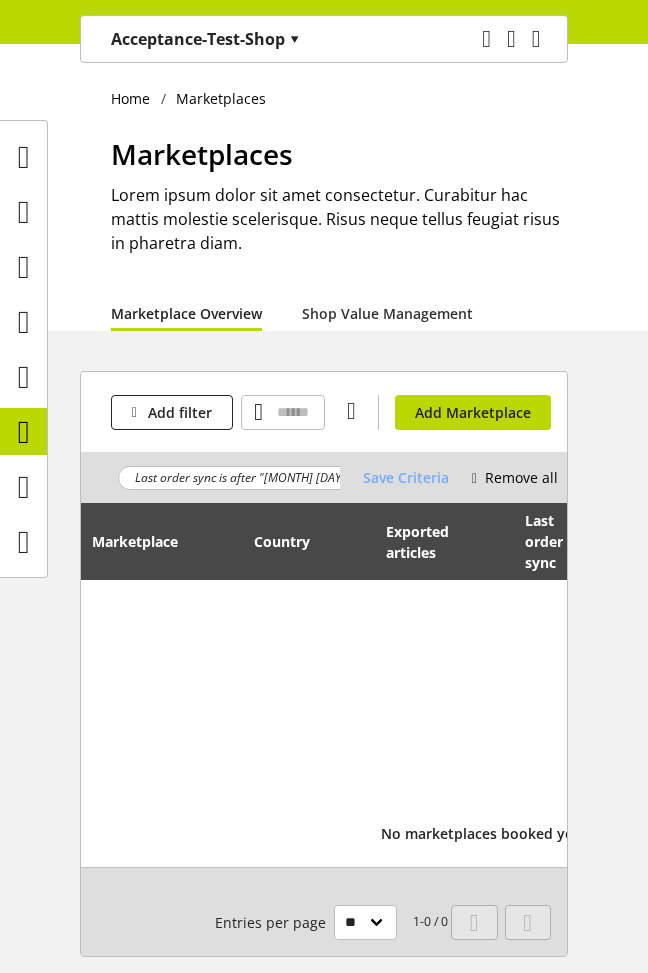 click at bounding box center [474, 478] 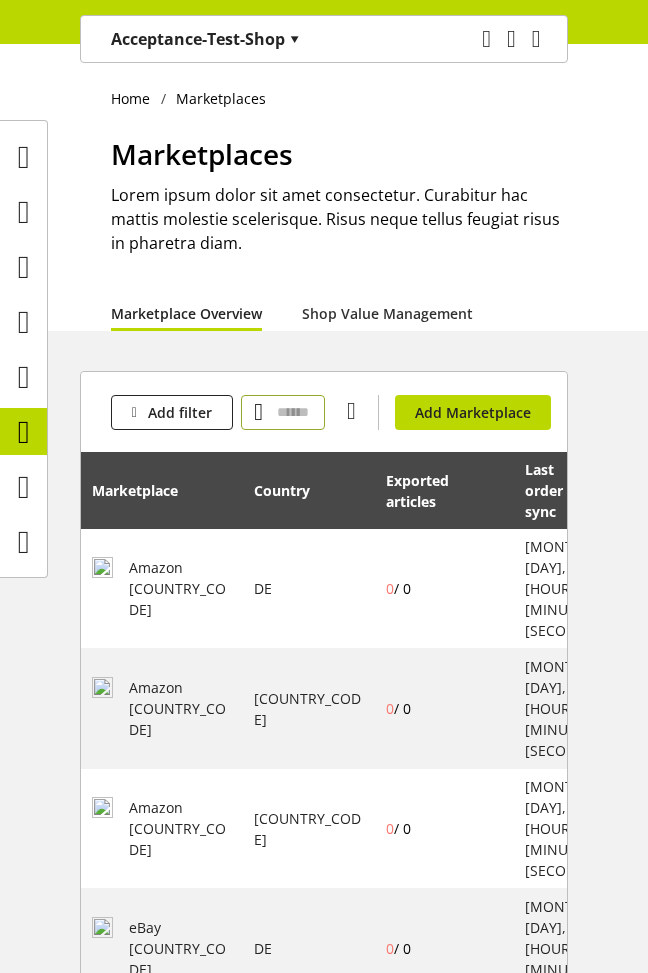 click at bounding box center (283, 412) 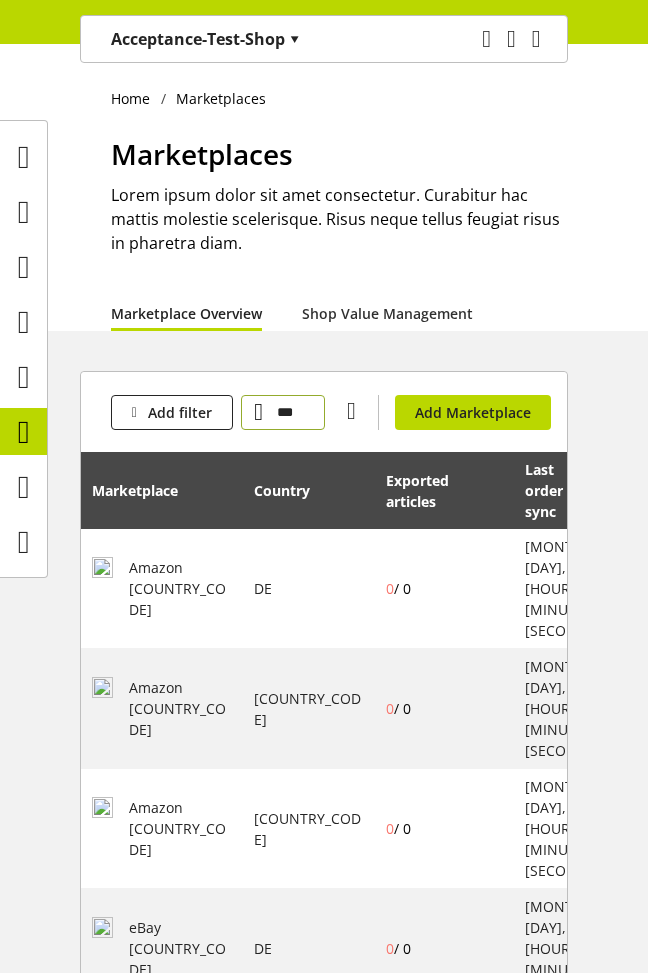 type on "***" 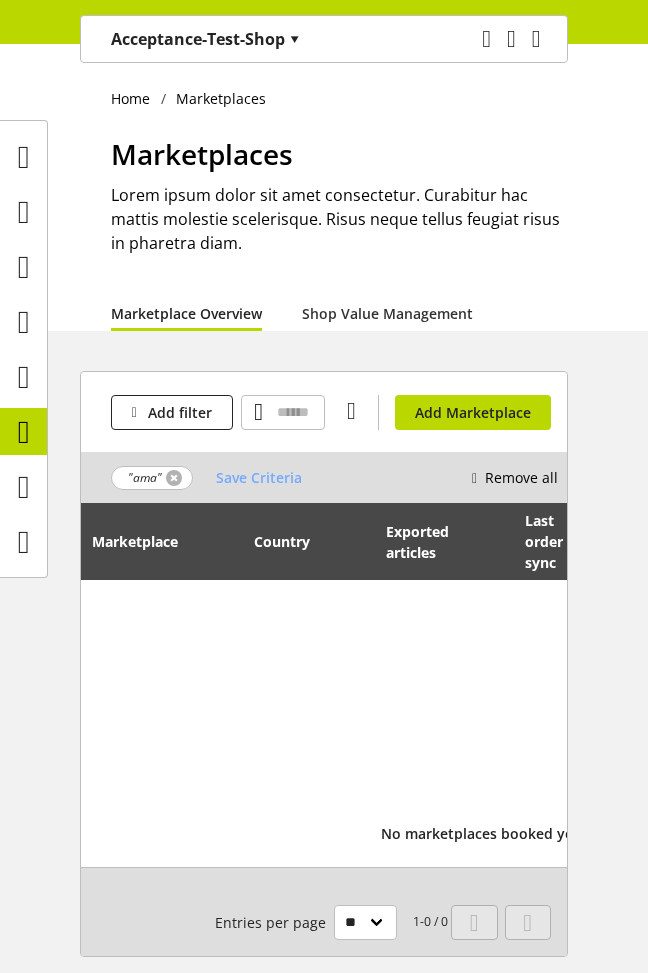 click at bounding box center [174, 478] 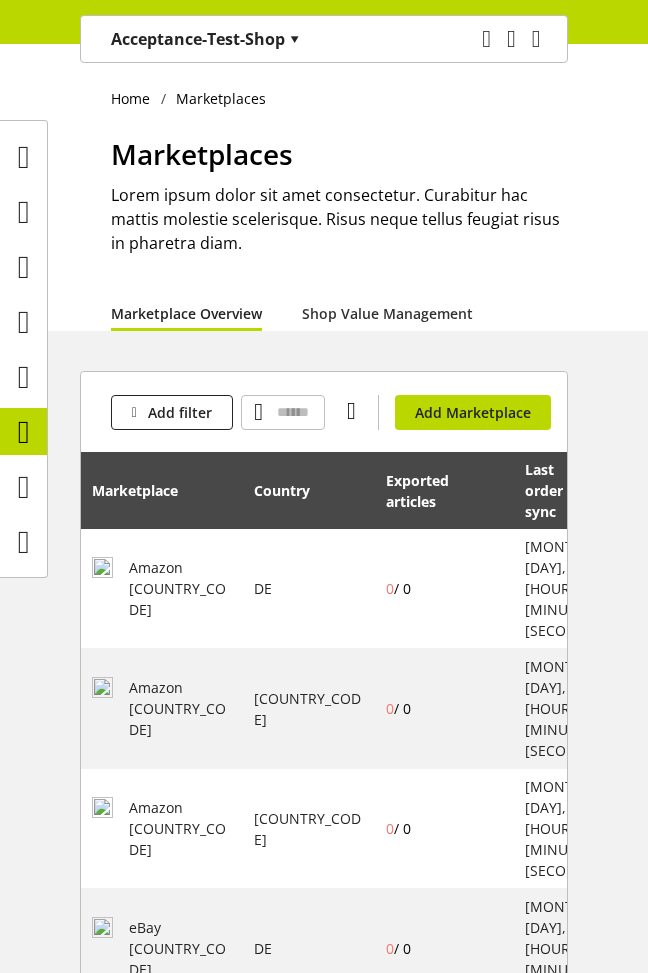 click at bounding box center (351, 411) 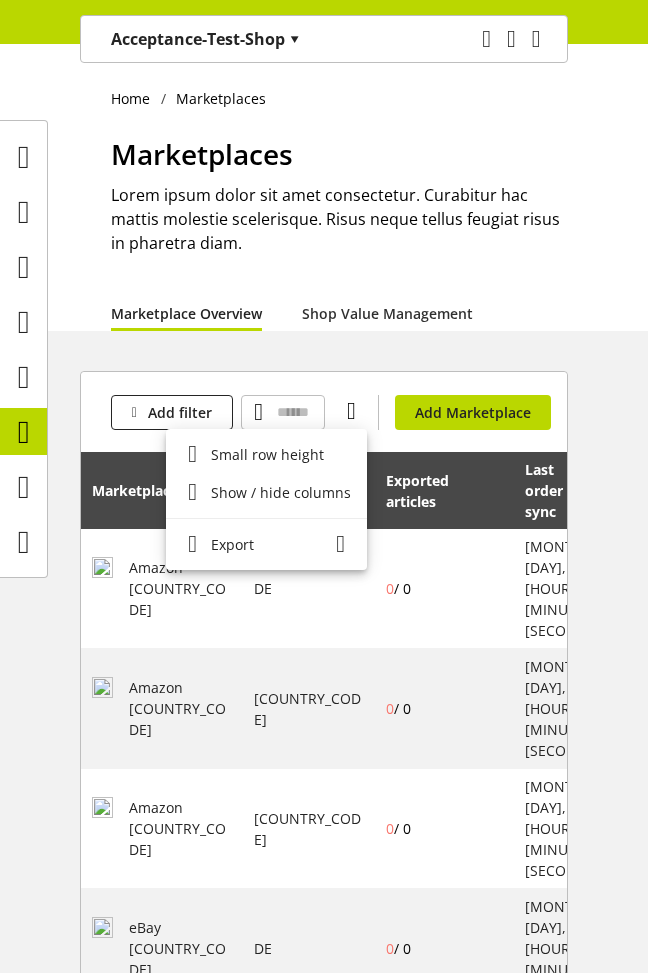 click at bounding box center [351, 411] 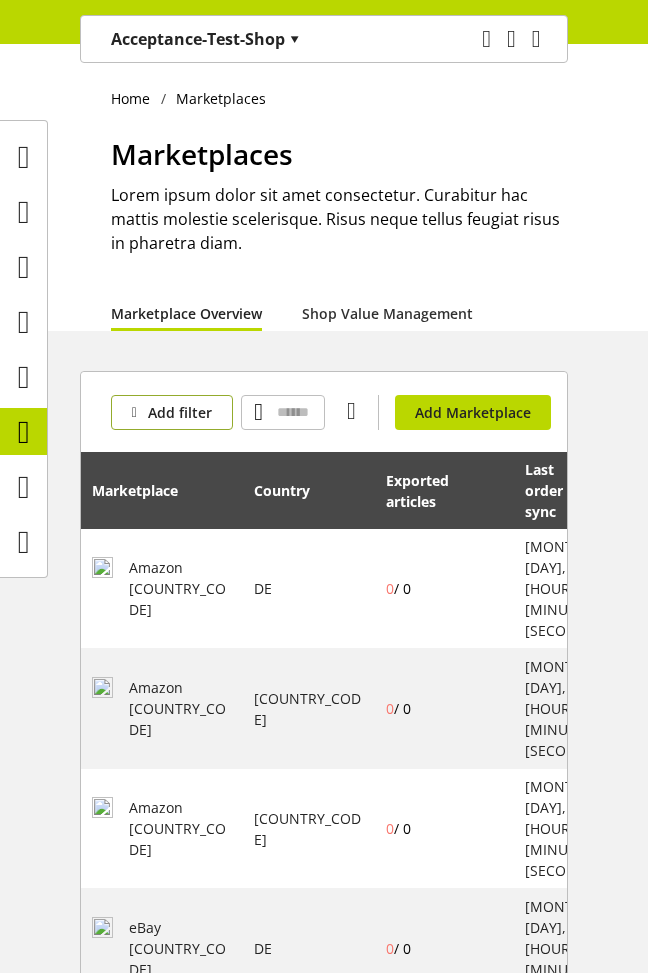 click on "Add filter" at bounding box center [172, 412] 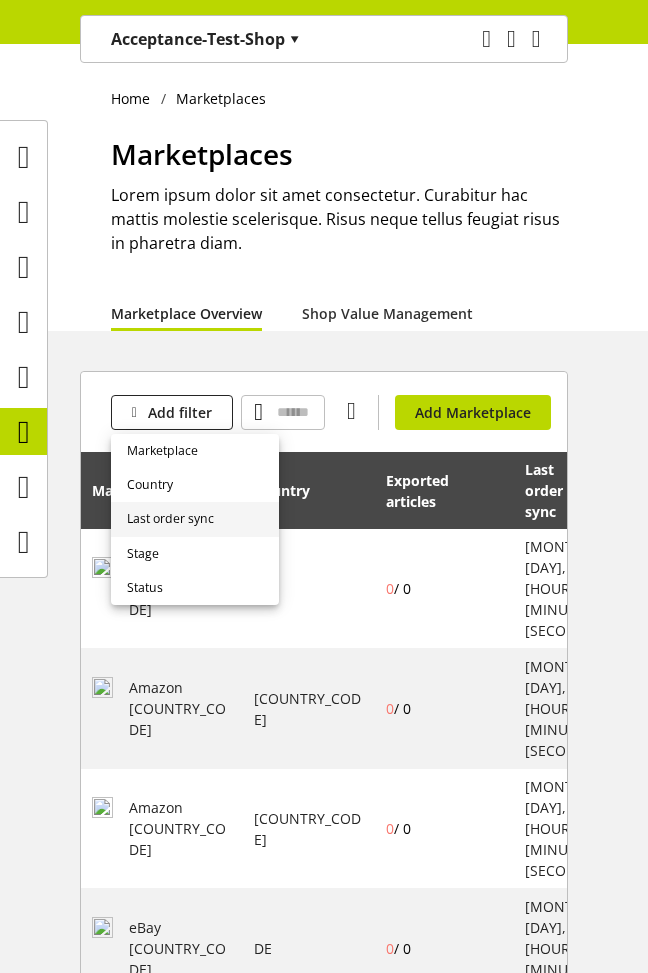 click on "Last order sync" at bounding box center (170, 519) 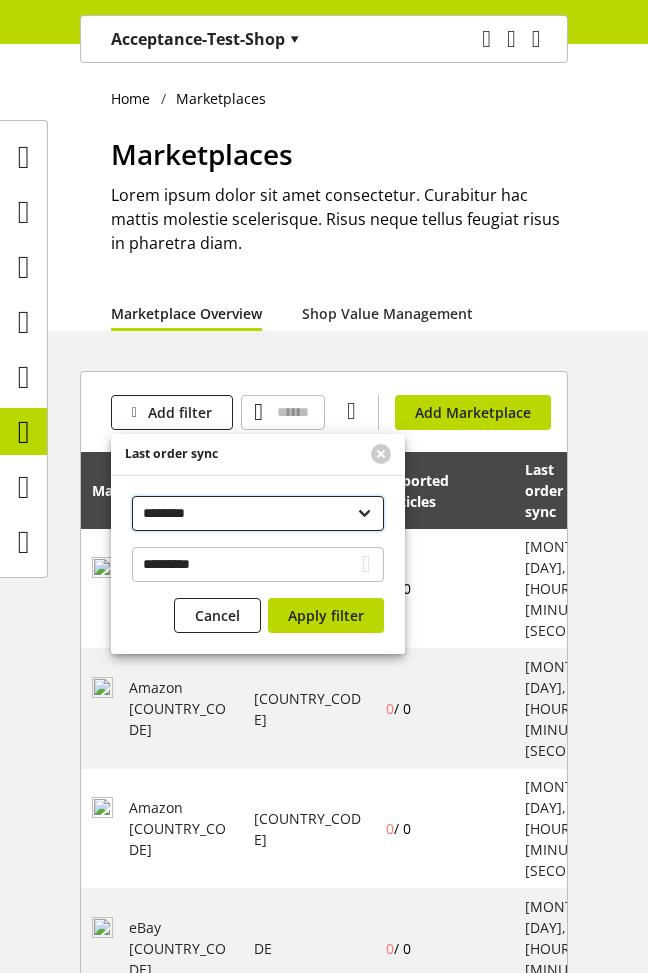click on "**********" at bounding box center [258, 513] 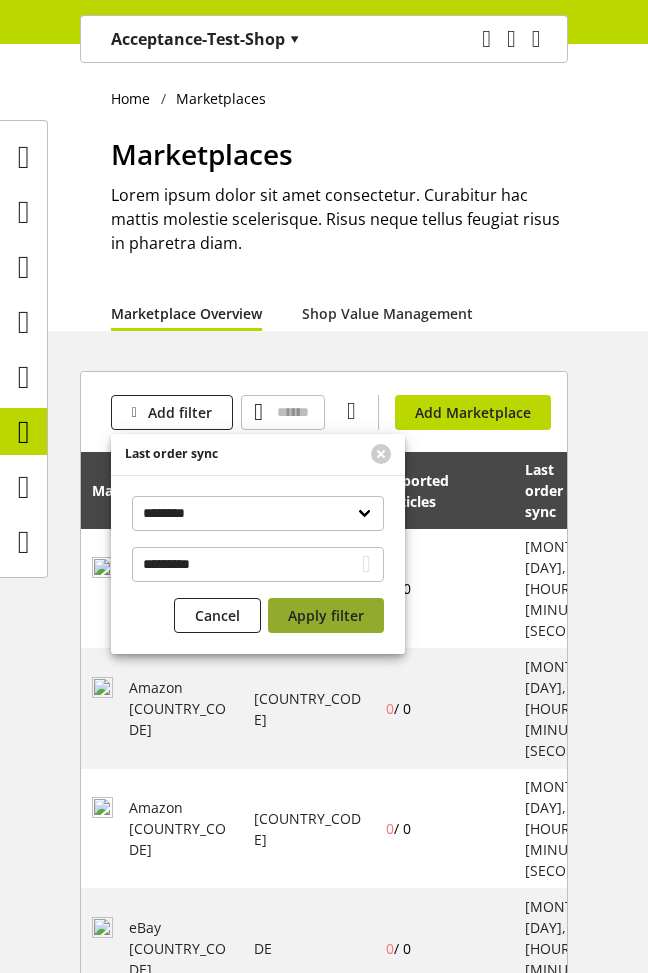 click on "Apply filter" at bounding box center [326, 615] 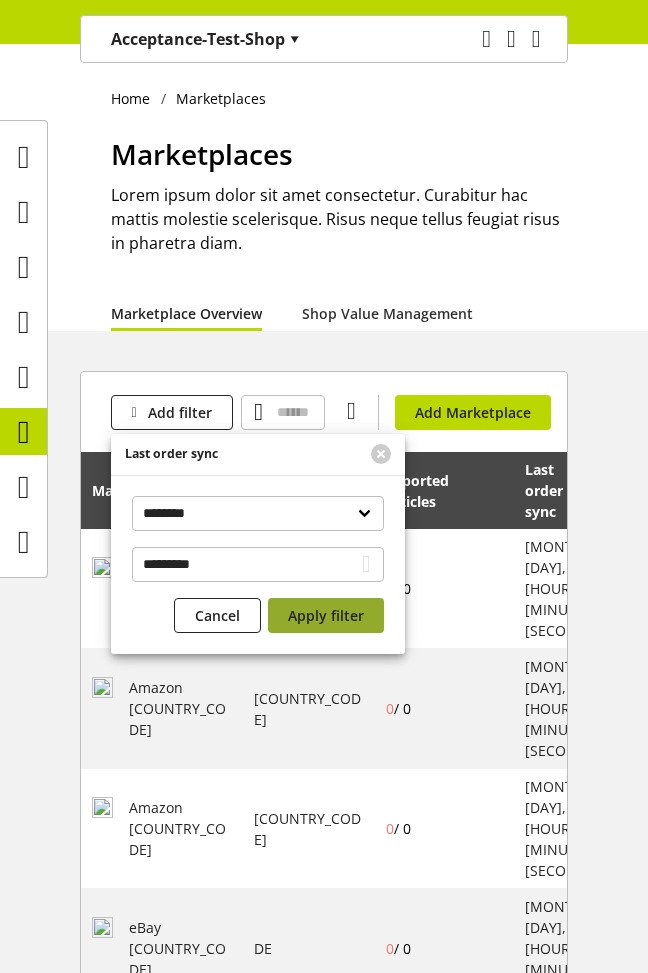 select on "****" 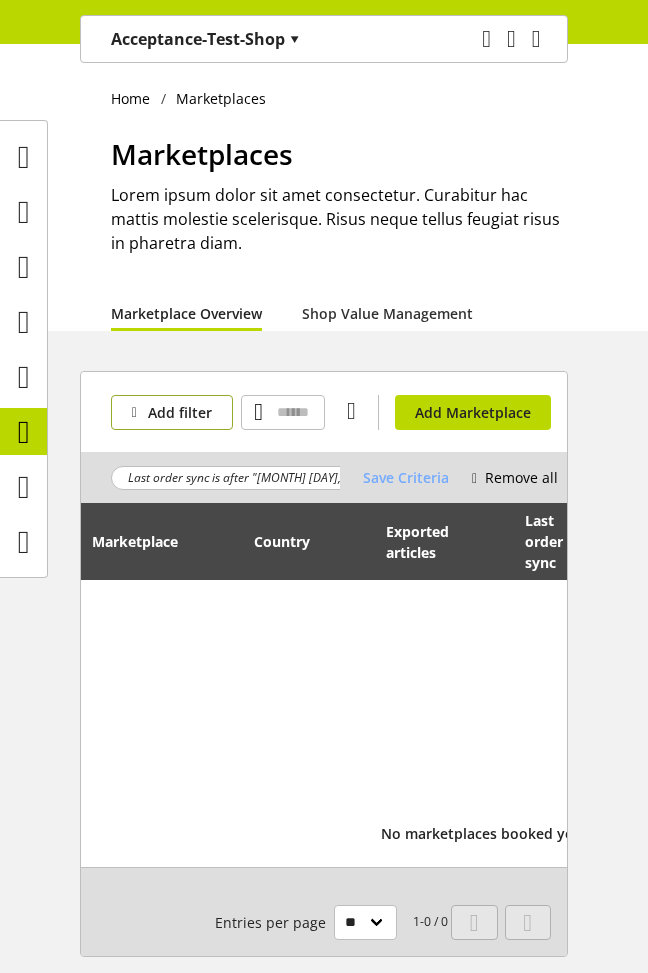 click on "Add filter" at bounding box center (180, 412) 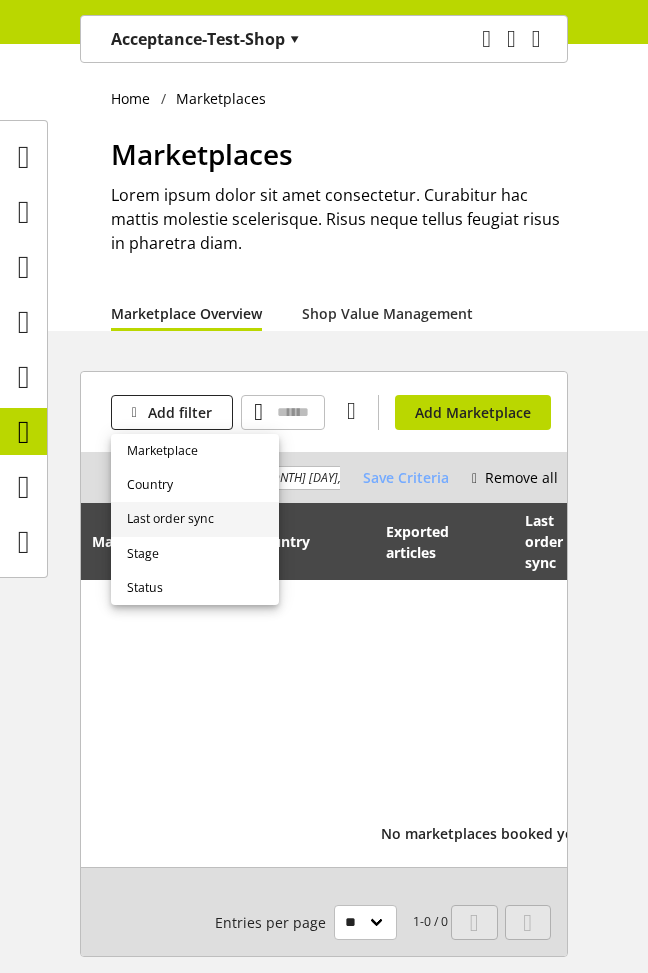 click on "Last order sync" at bounding box center [170, 519] 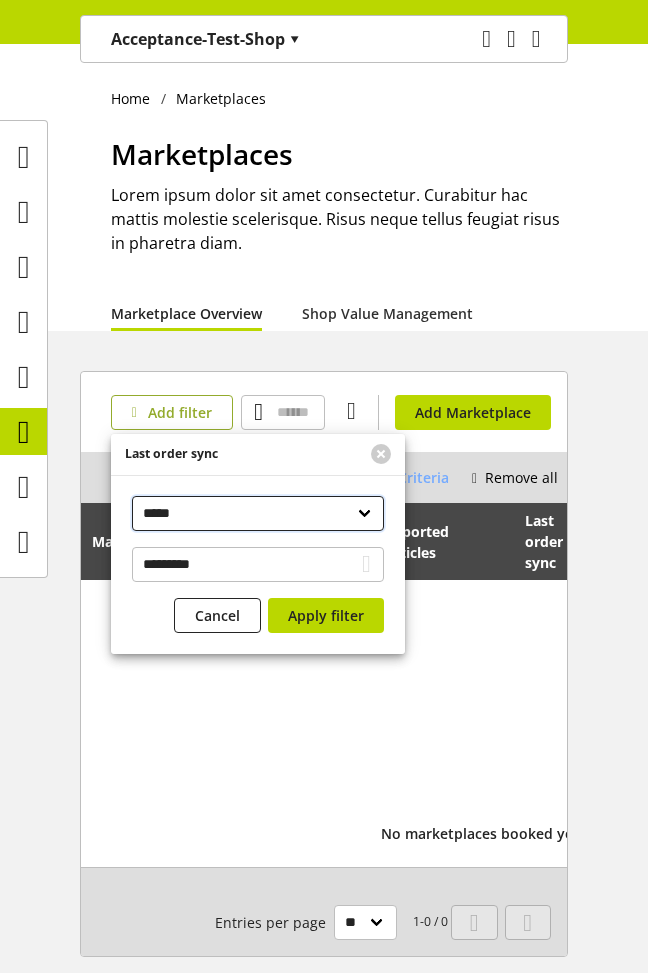 drag, startPoint x: 200, startPoint y: 522, endPoint x: 196, endPoint y: 401, distance: 121.0661 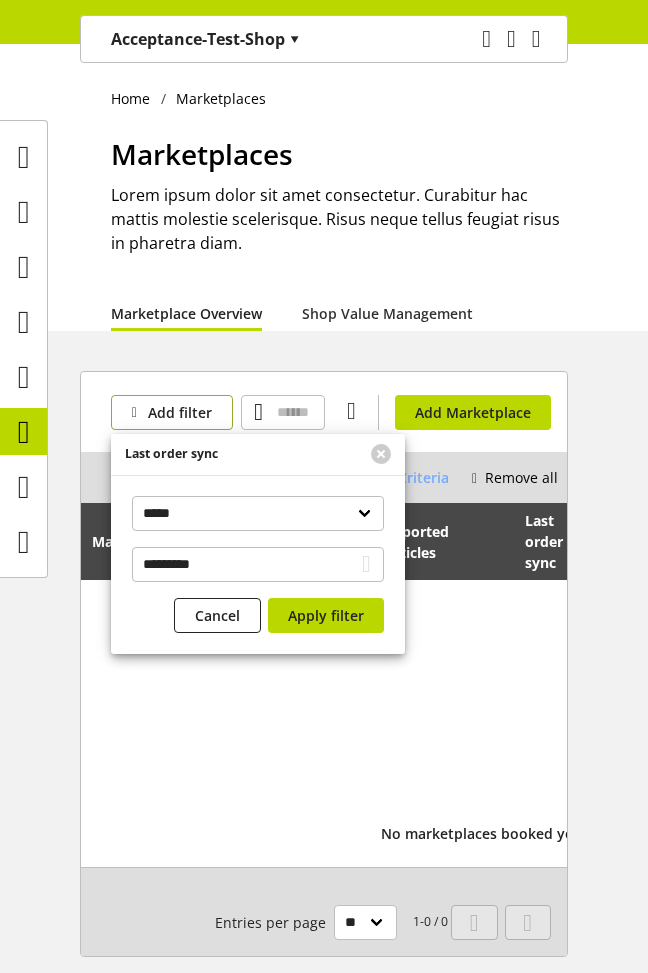 click on "Add filter" at bounding box center (180, 412) 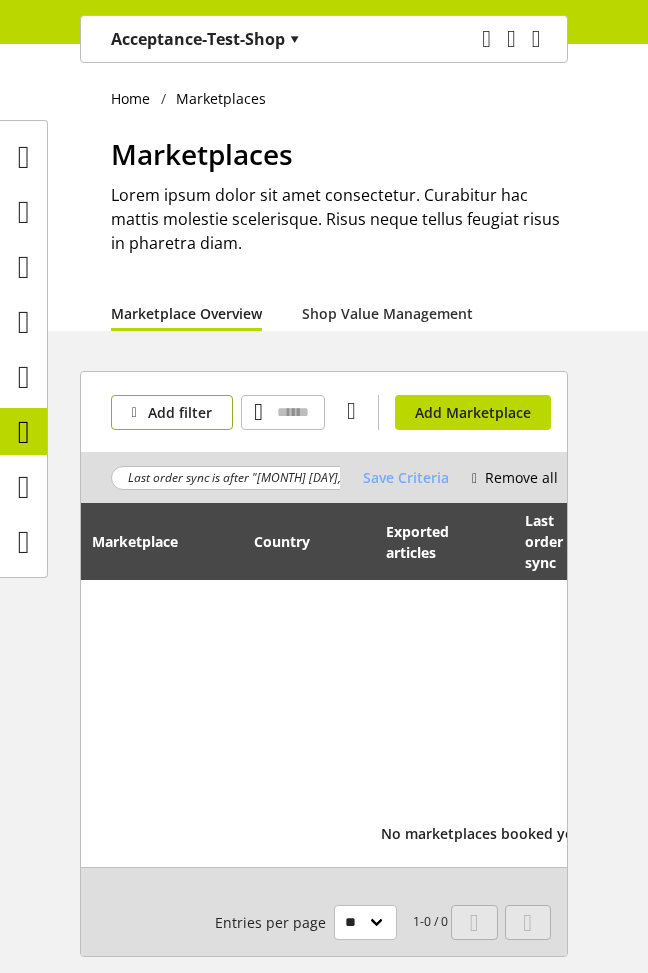 click on "Add filter" at bounding box center [172, 412] 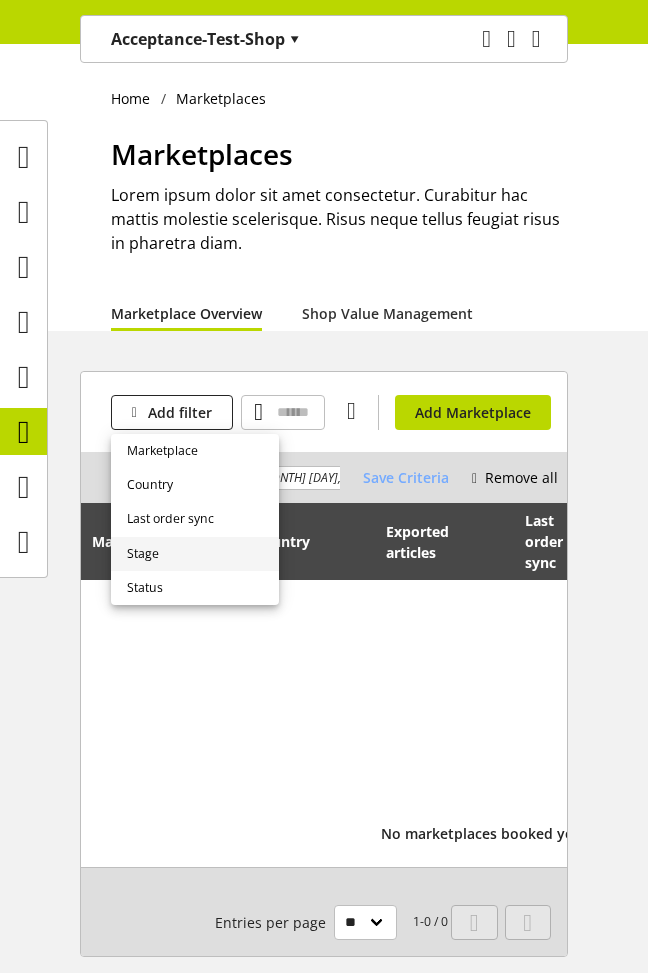 click on "Stage" at bounding box center (195, 554) 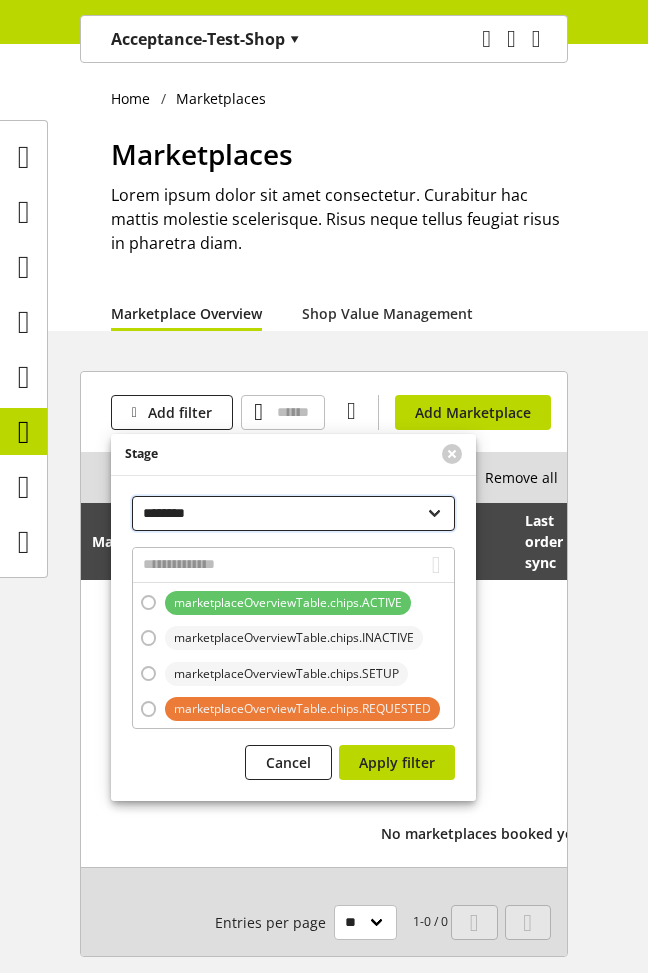 click on "**********" at bounding box center (293, 513) 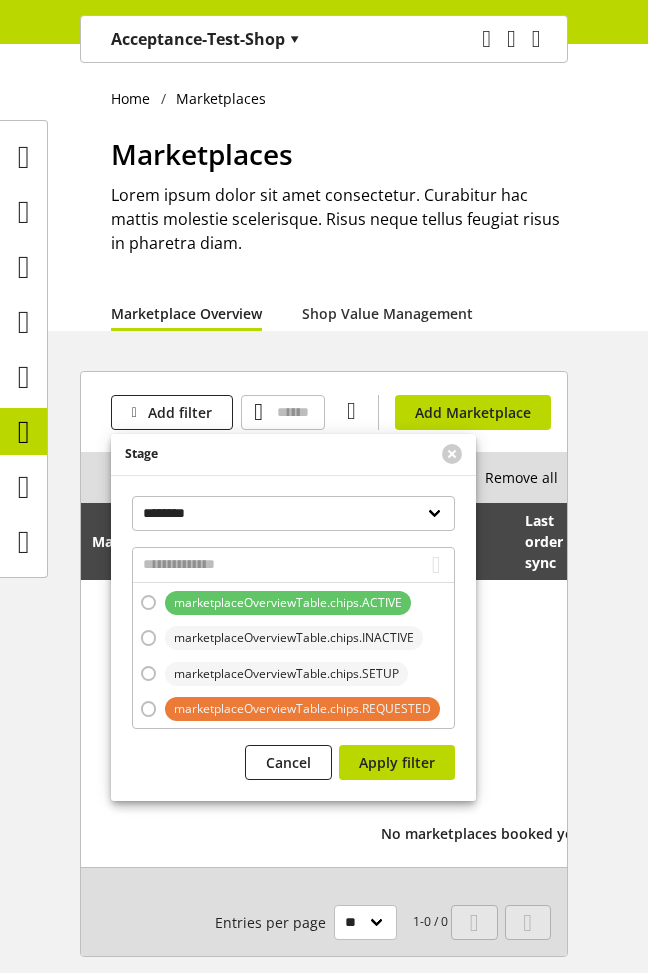 click on "Add filter You don't have permission to add a marketplace. Add Marketplace" at bounding box center [324, 412] 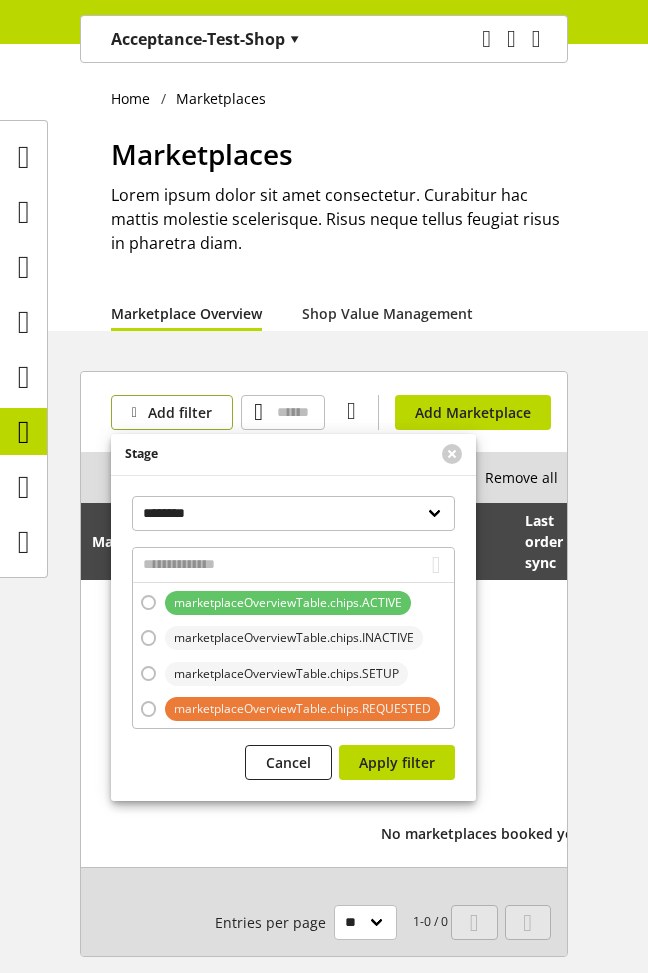 click on "Add filter" at bounding box center (180, 412) 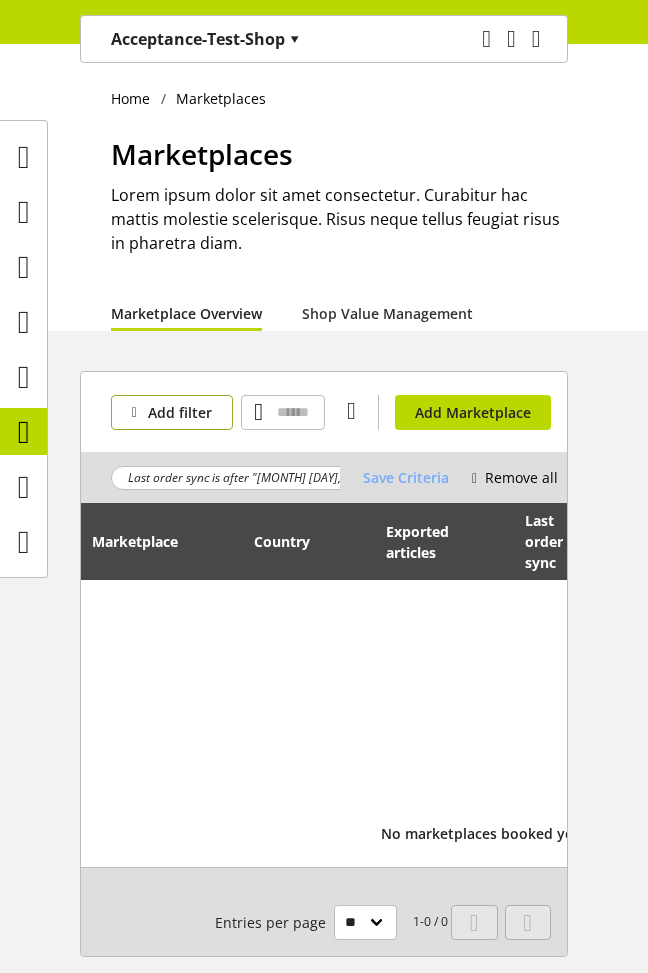 click on "Add filter" at bounding box center (180, 412) 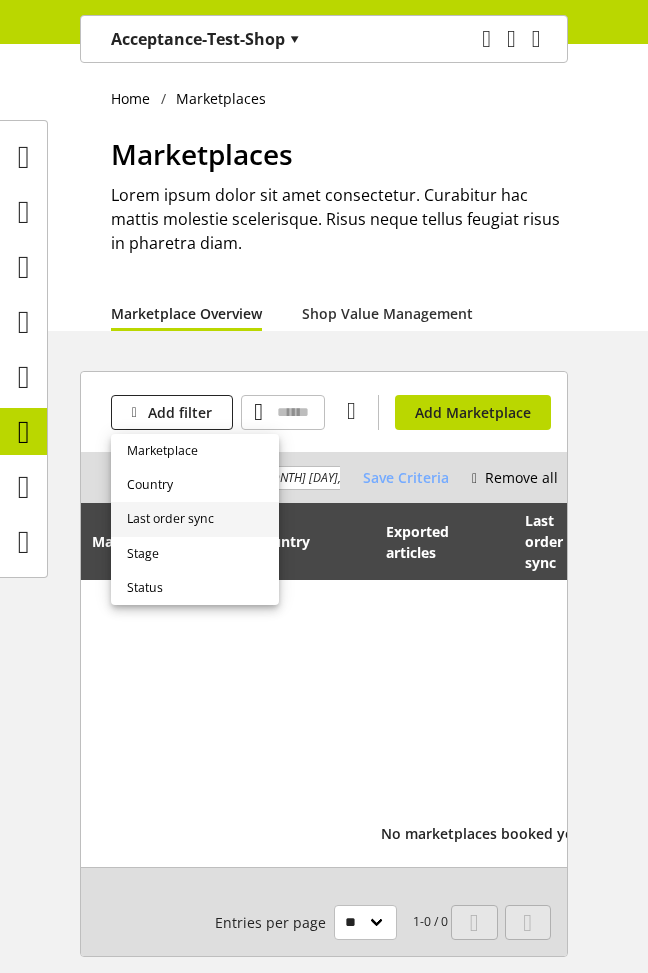 click on "Last order sync" at bounding box center (170, 519) 